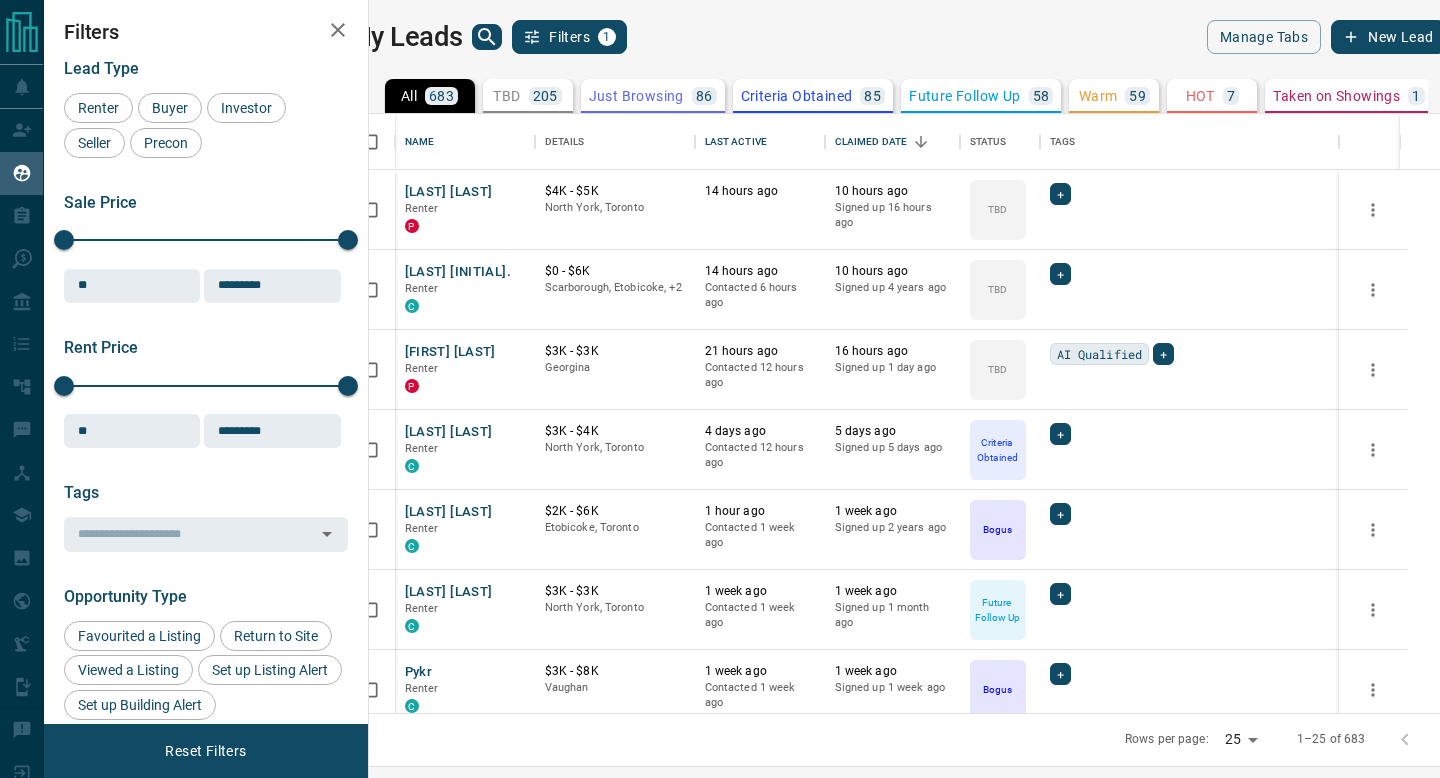 scroll, scrollTop: 0, scrollLeft: 0, axis: both 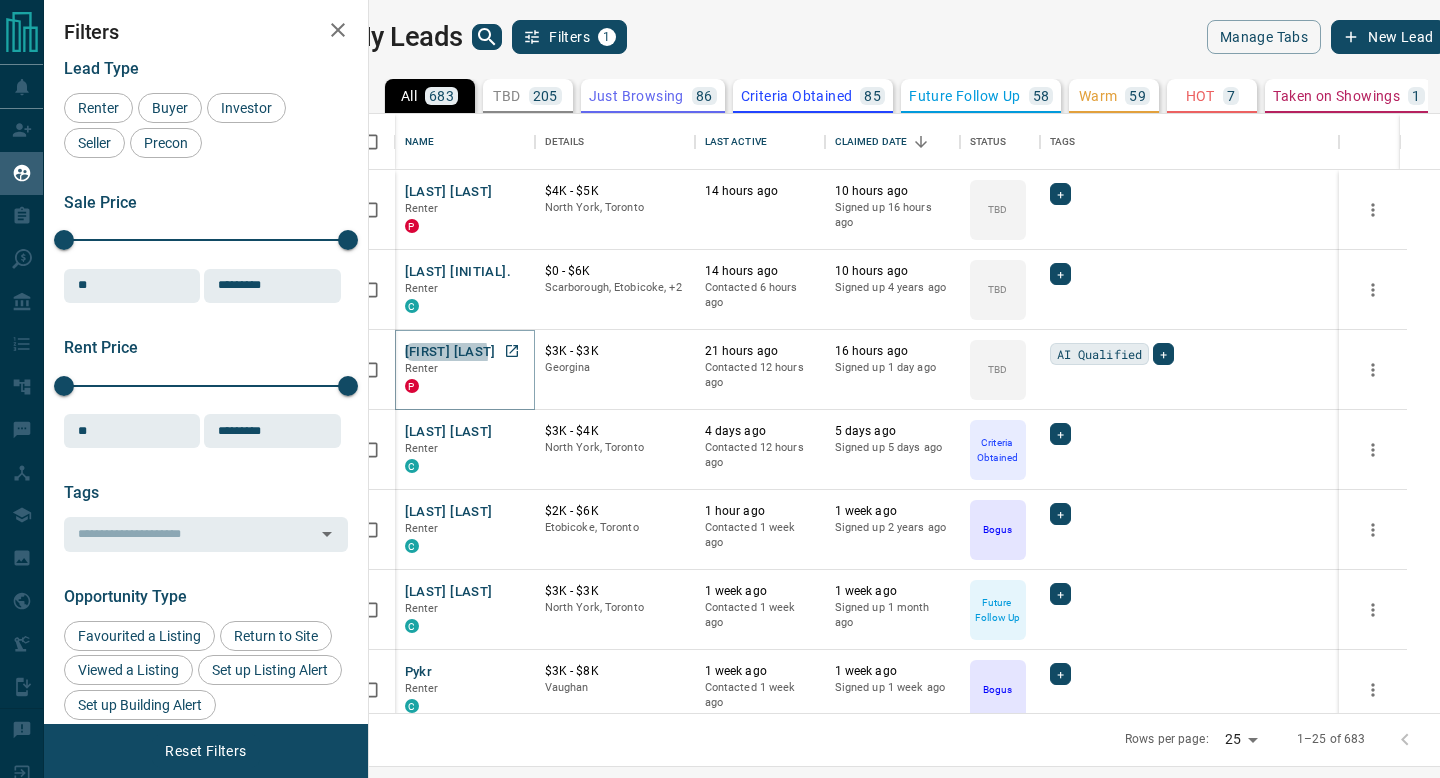 click on "[FIRST] [LAST]" at bounding box center [450, 352] 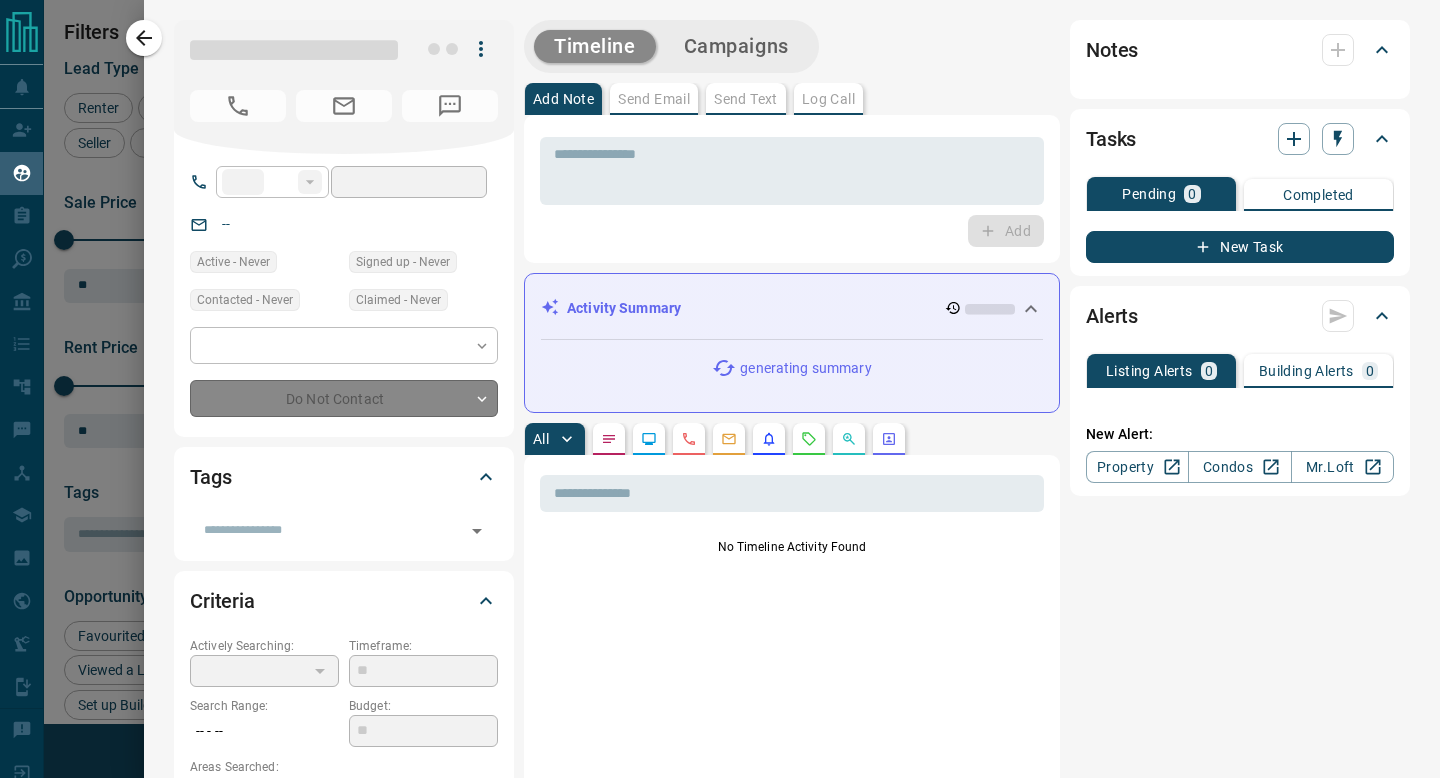 type on "**" 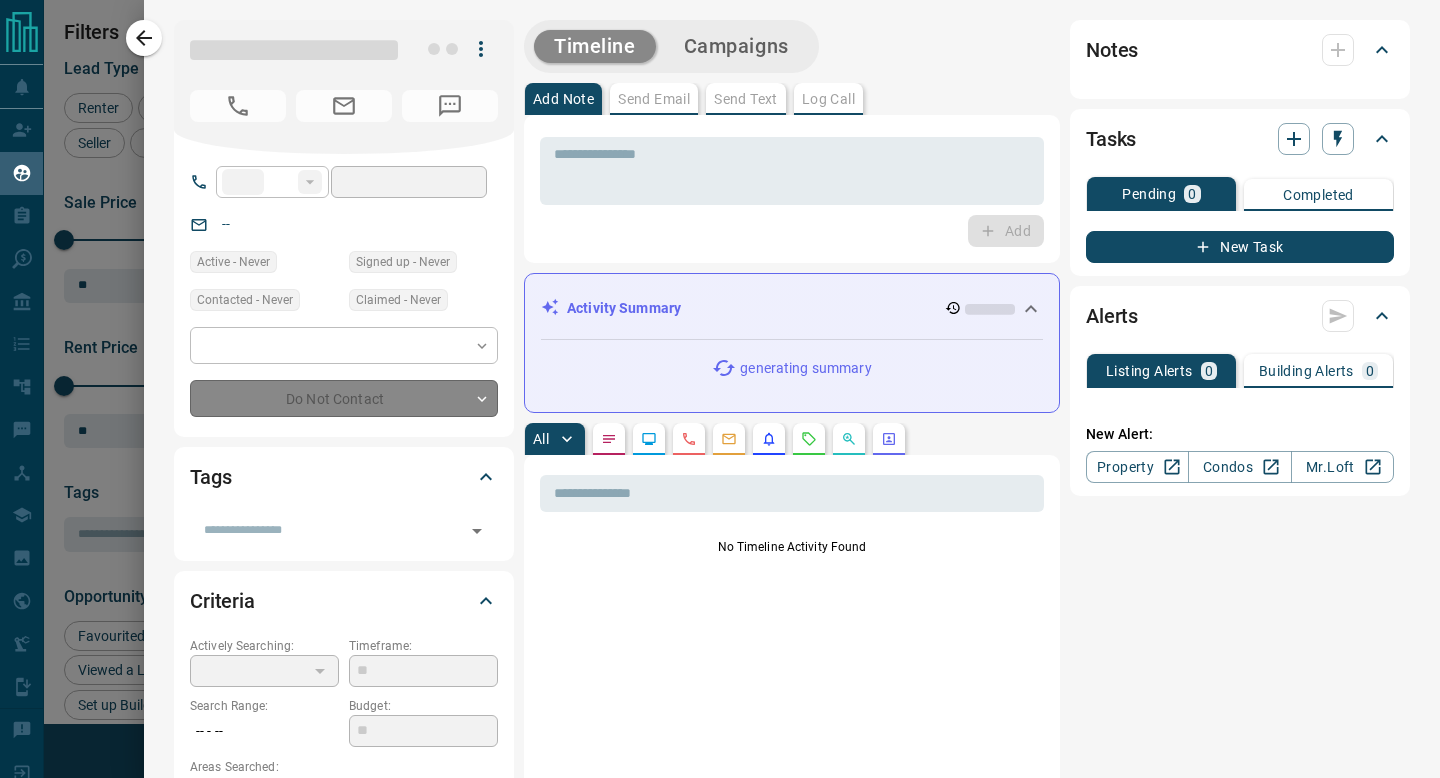 type on "**********" 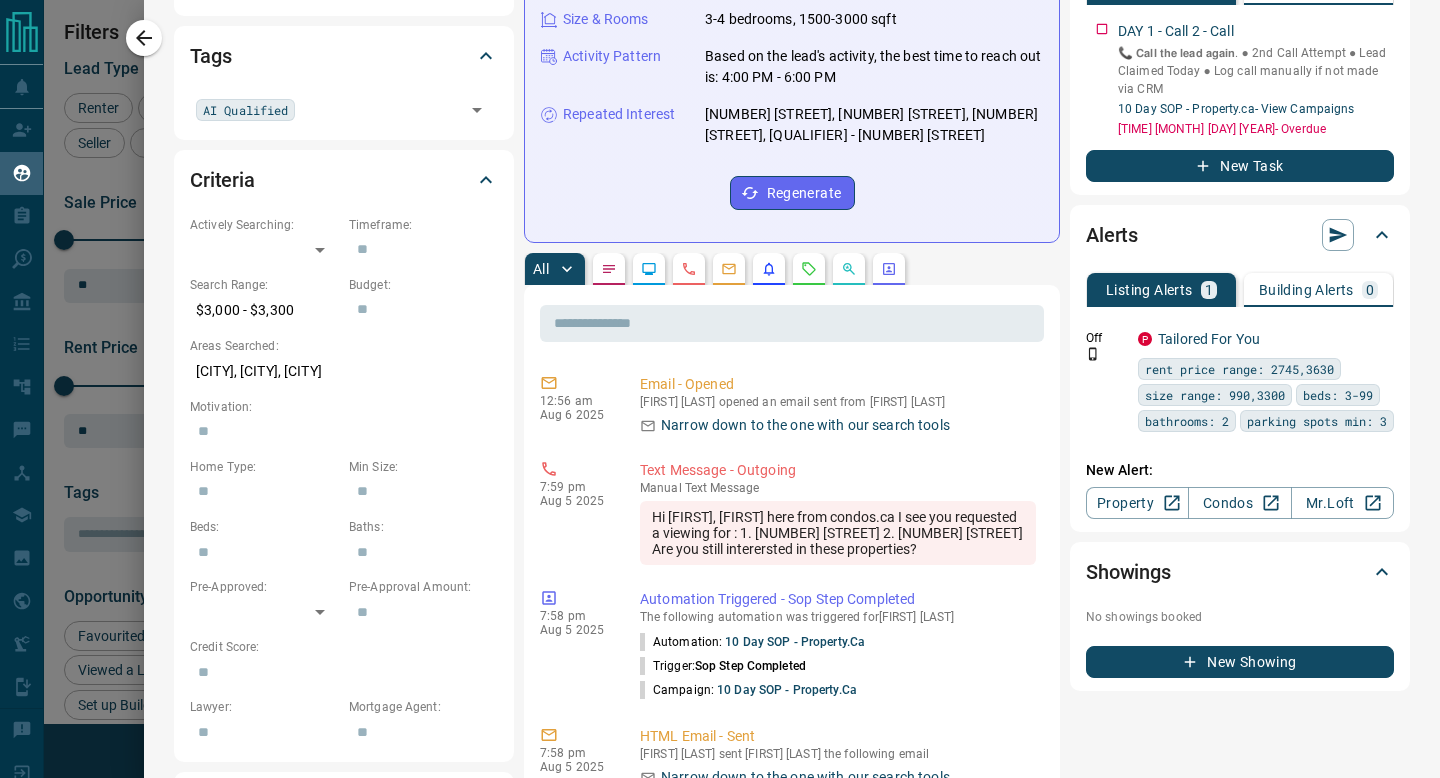 scroll, scrollTop: 0, scrollLeft: 0, axis: both 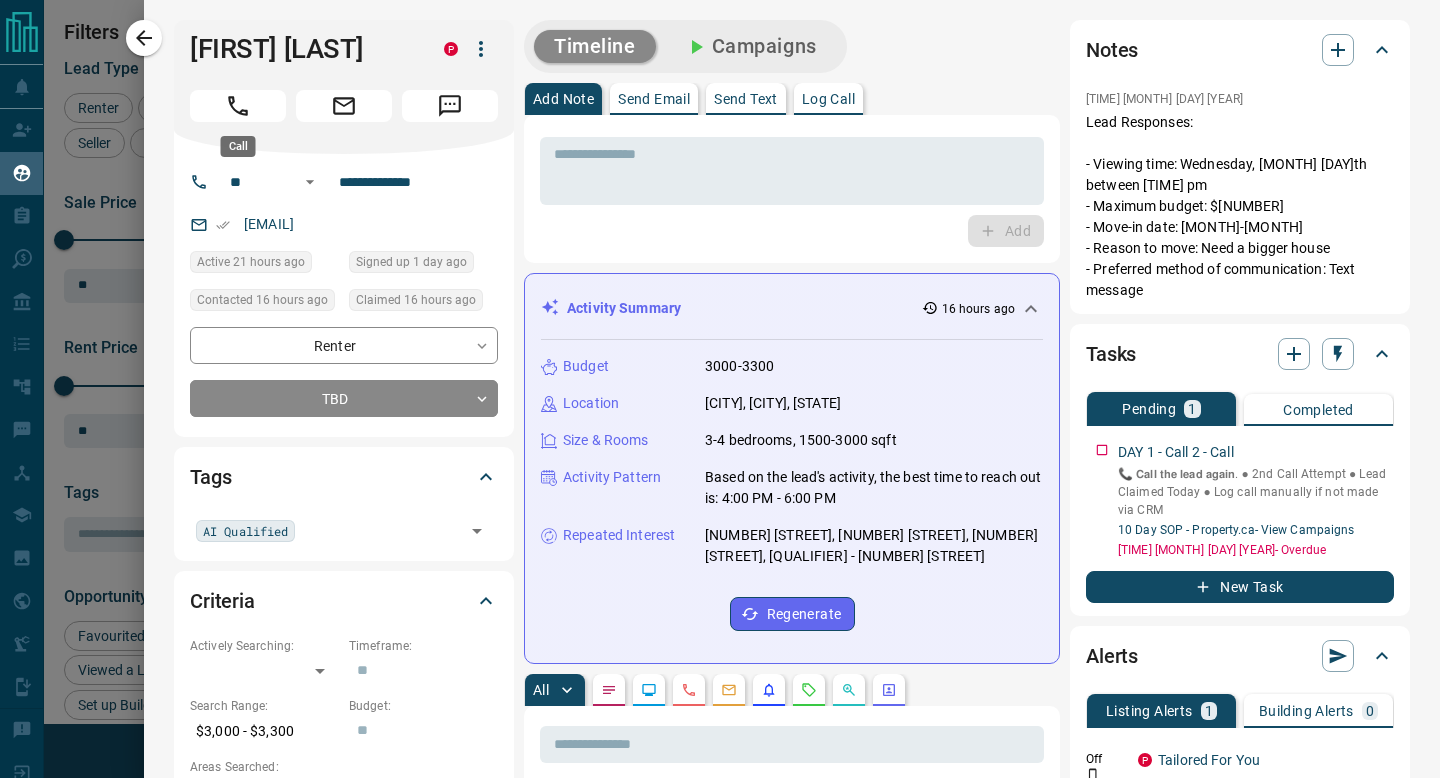 click at bounding box center (238, 106) 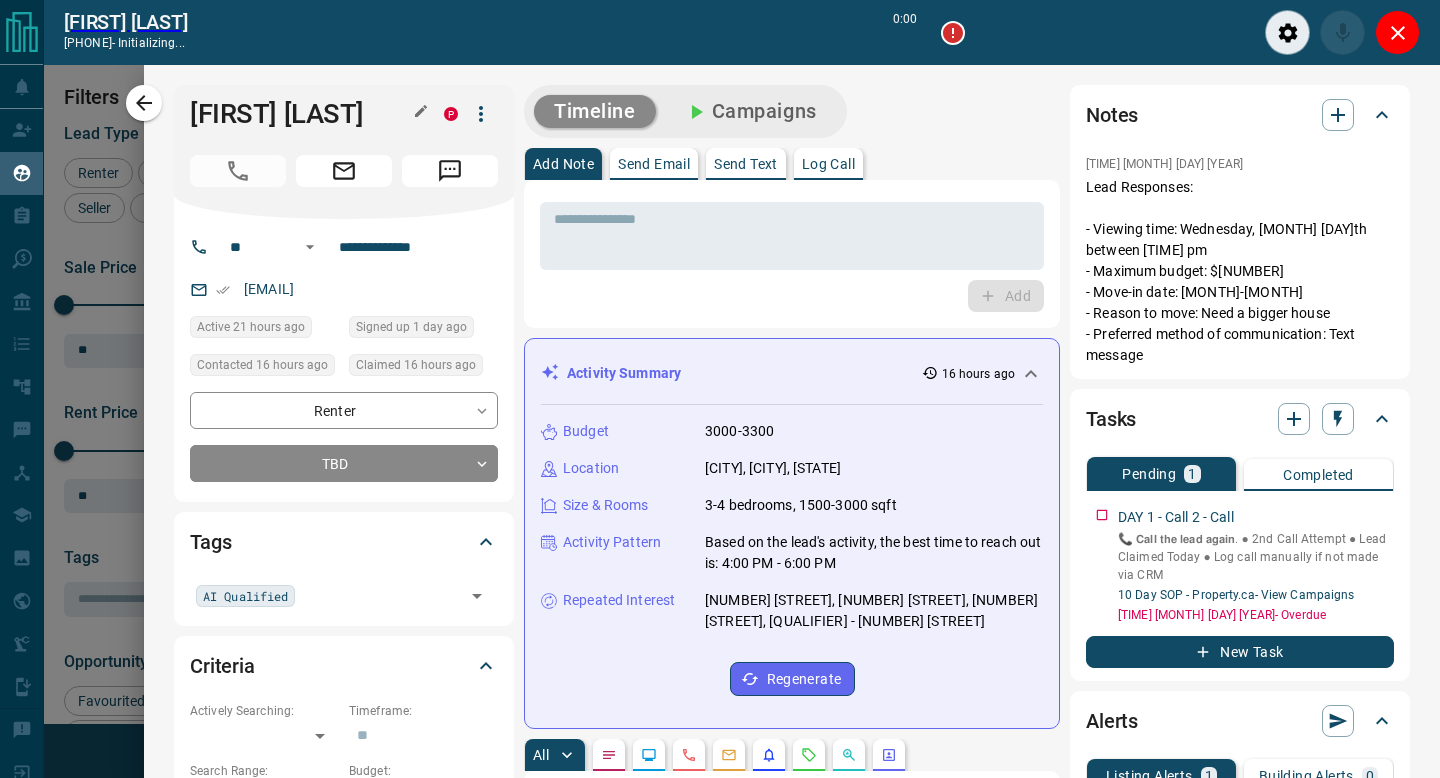 scroll, scrollTop: 537, scrollLeft: 1062, axis: both 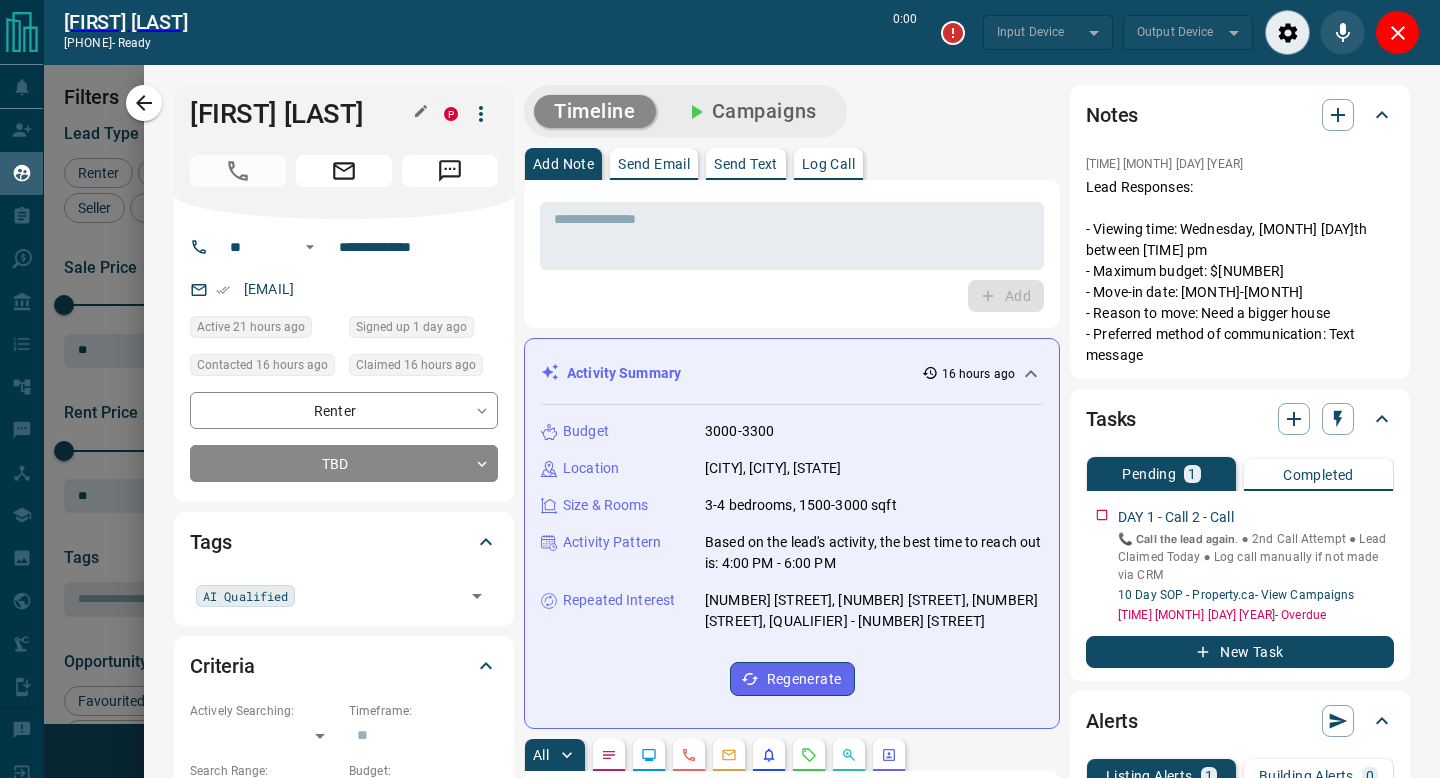 type on "*******" 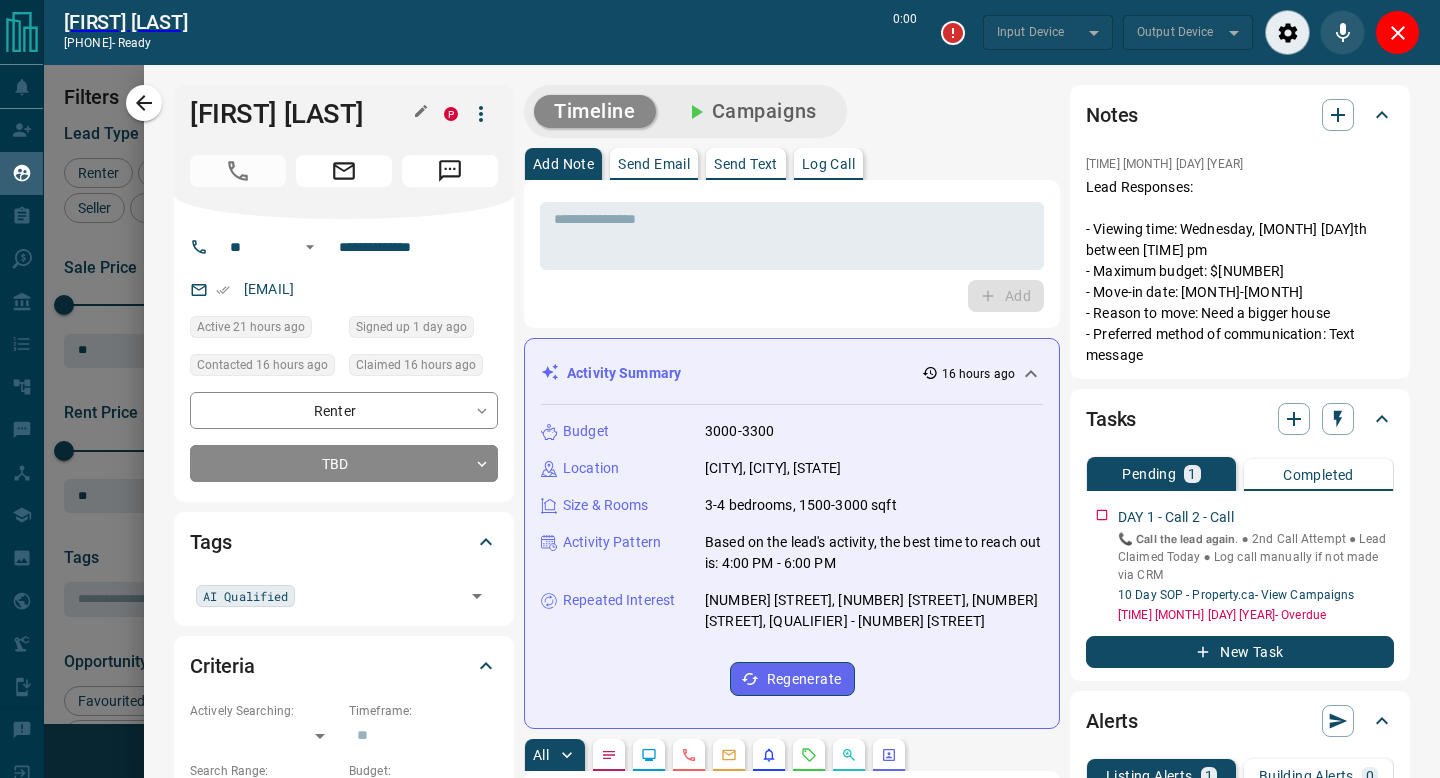 type on "*******" 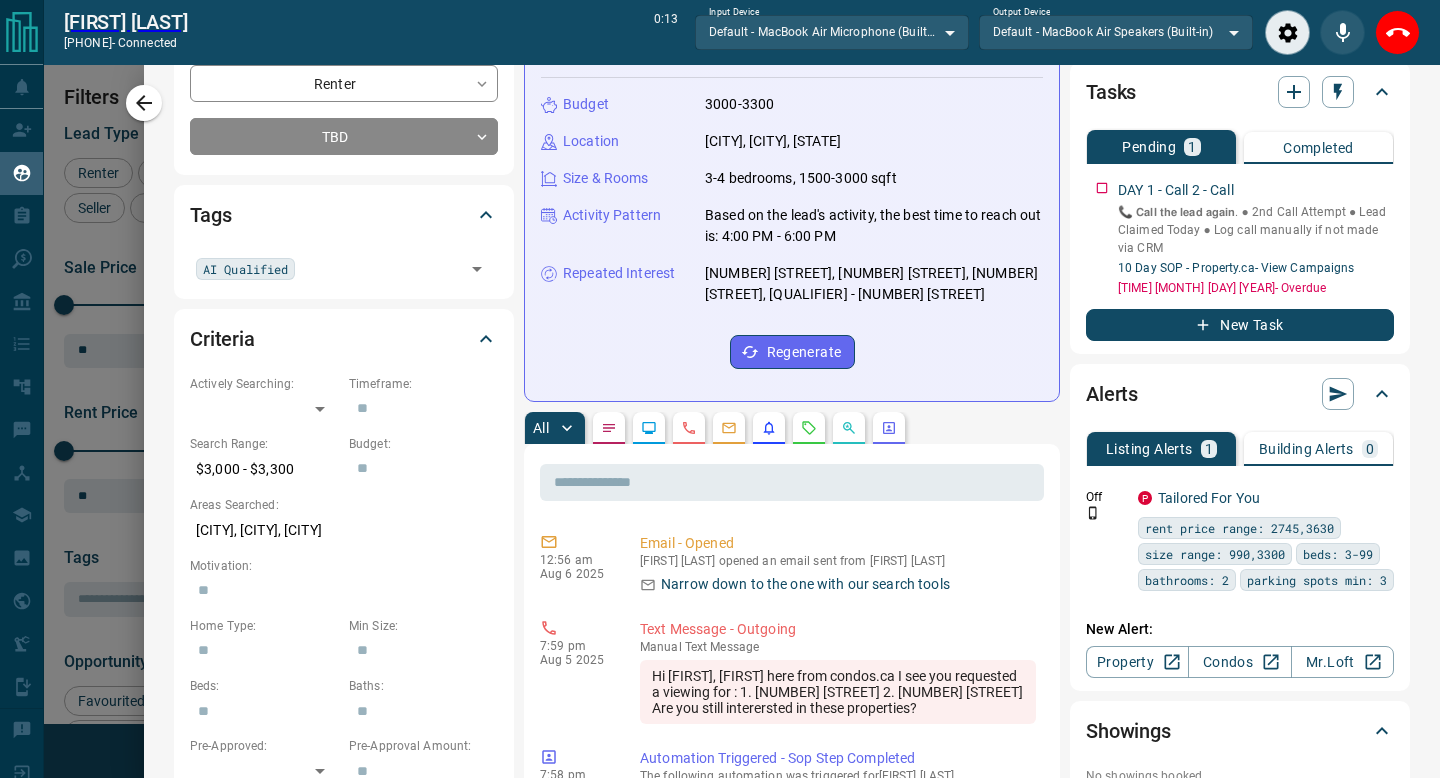 scroll, scrollTop: 317, scrollLeft: 0, axis: vertical 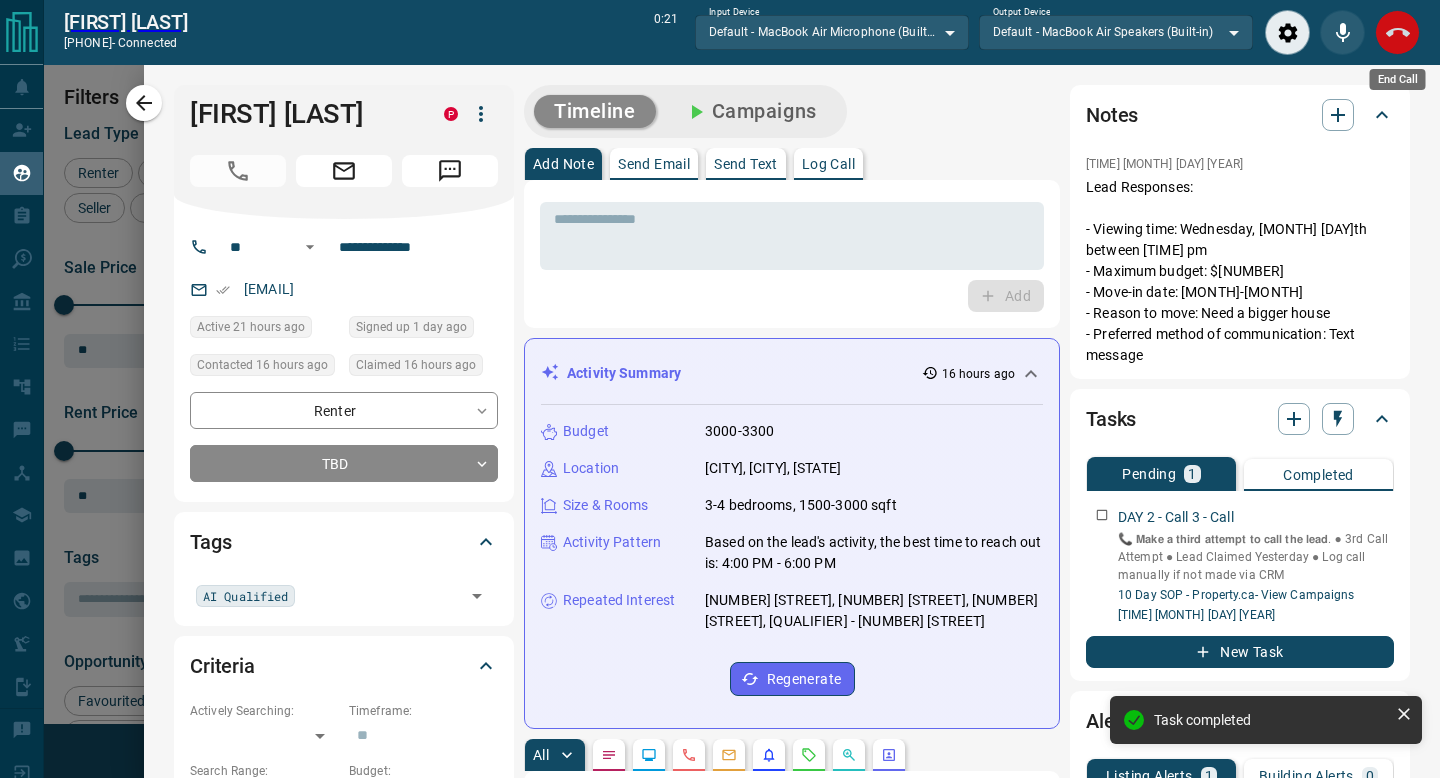 click 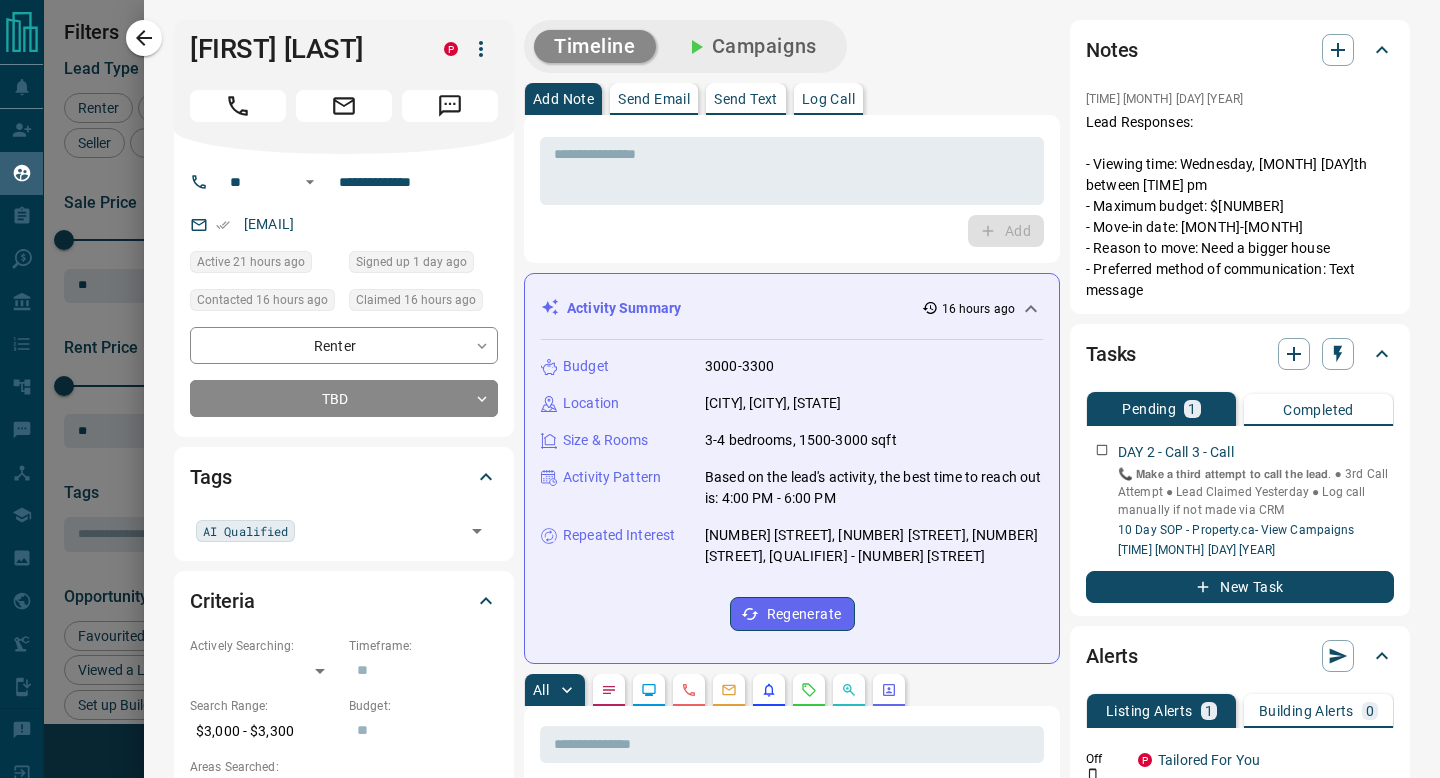 scroll, scrollTop: 1, scrollLeft: 1, axis: both 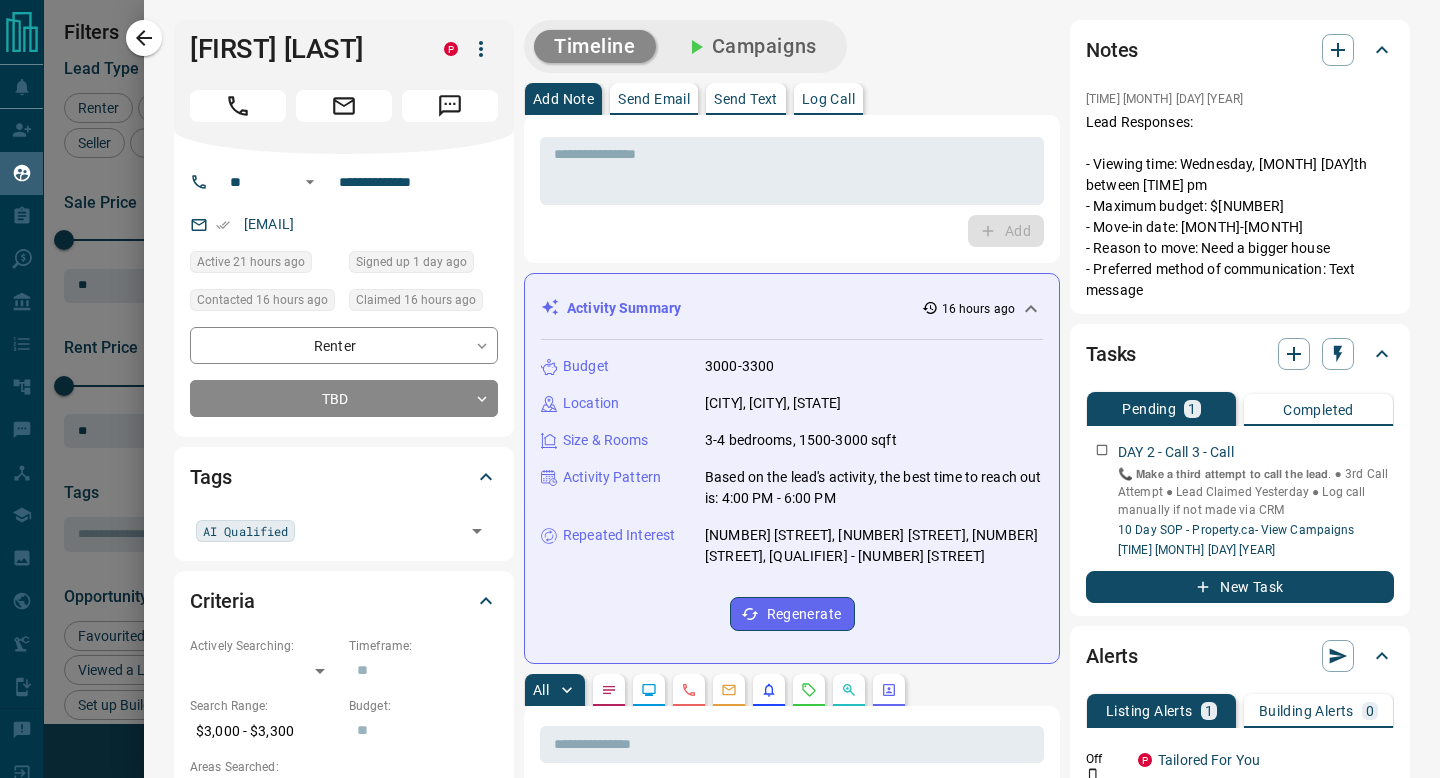 click 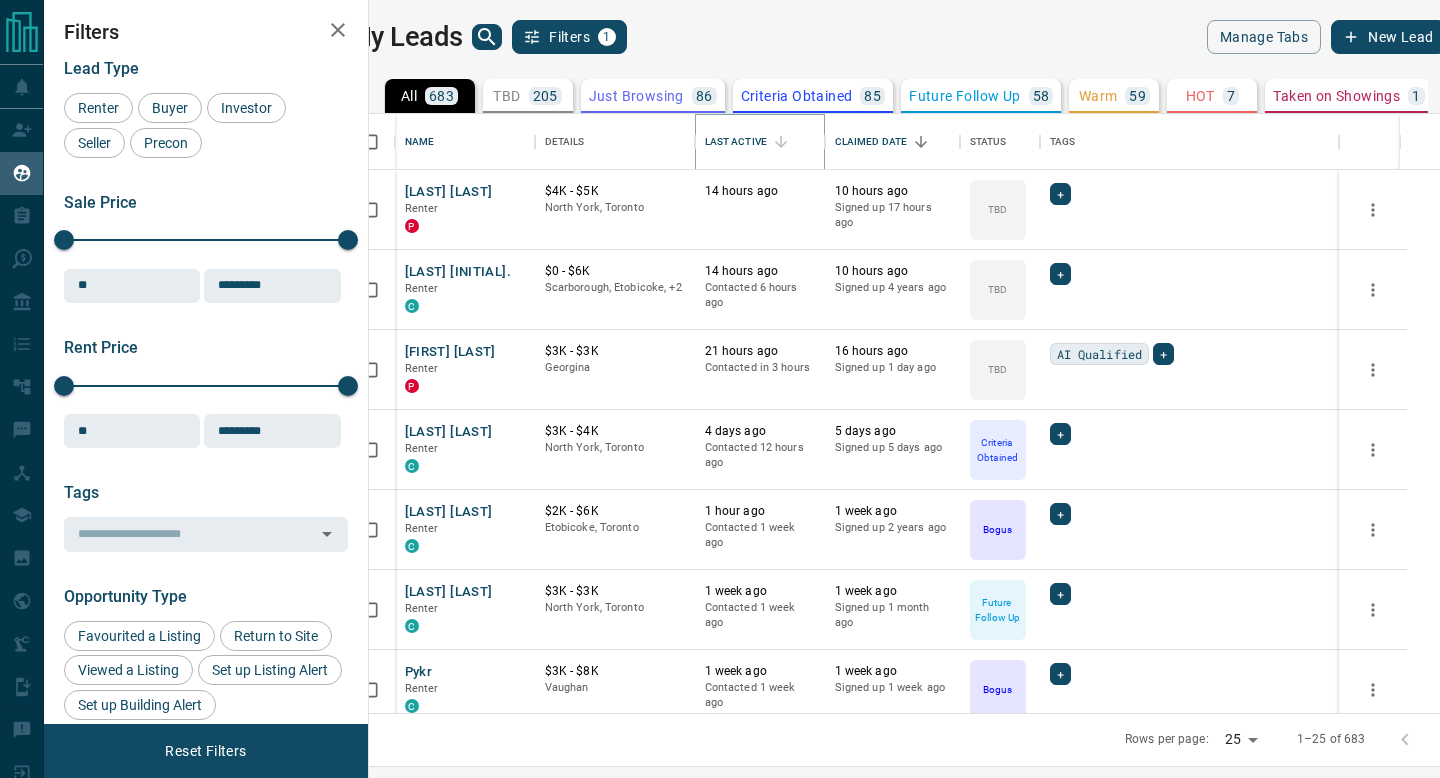 click at bounding box center (781, 142) 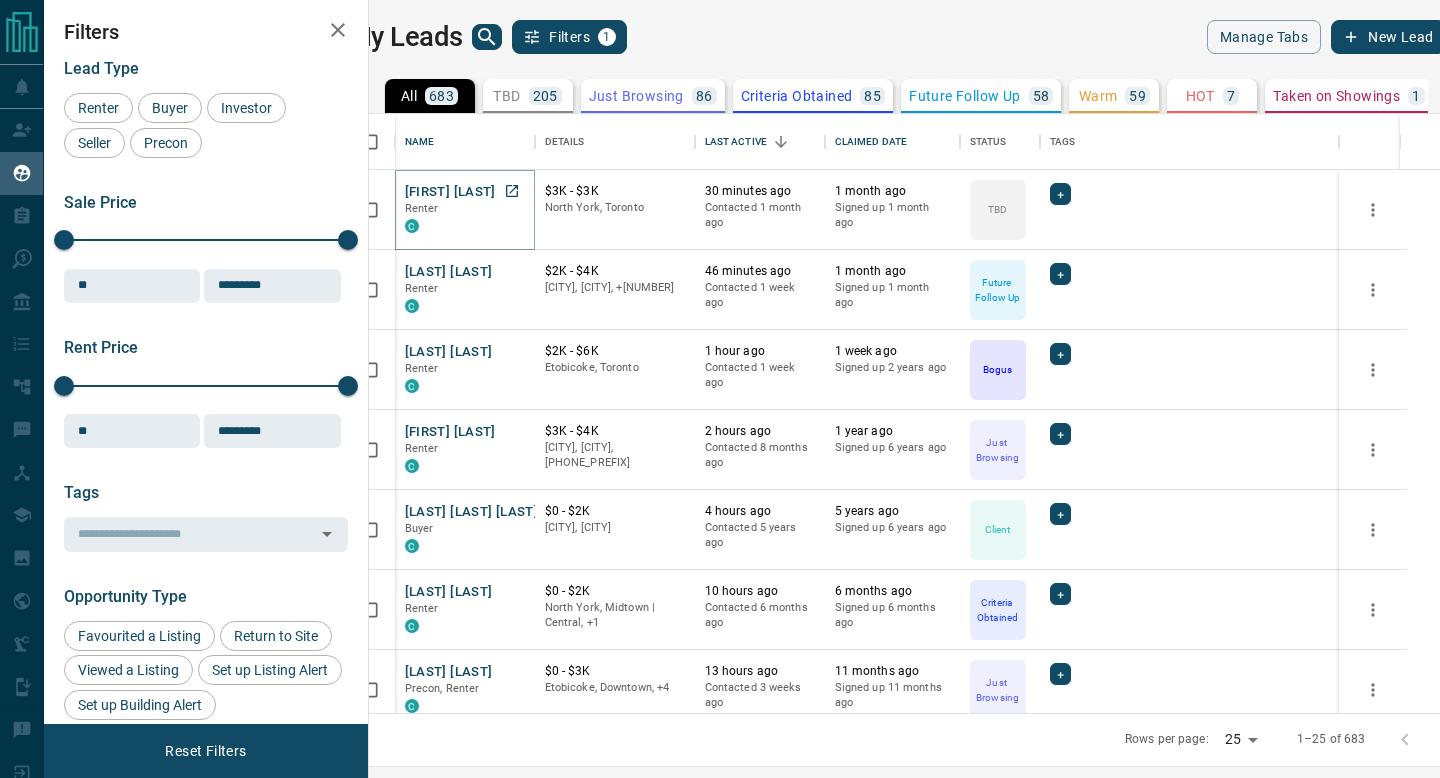 click on "[FIRST] [LAST]" at bounding box center (450, 192) 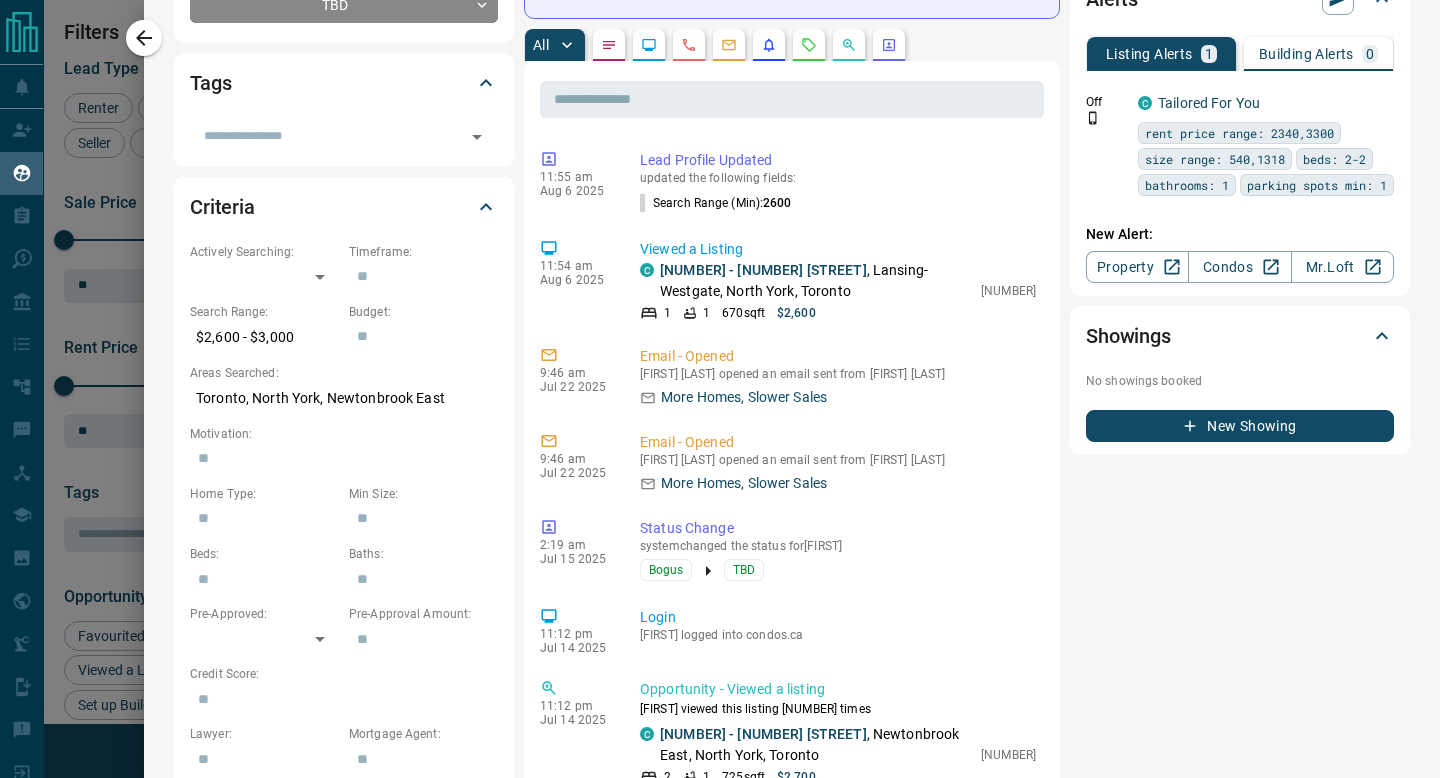 scroll, scrollTop: 414, scrollLeft: 0, axis: vertical 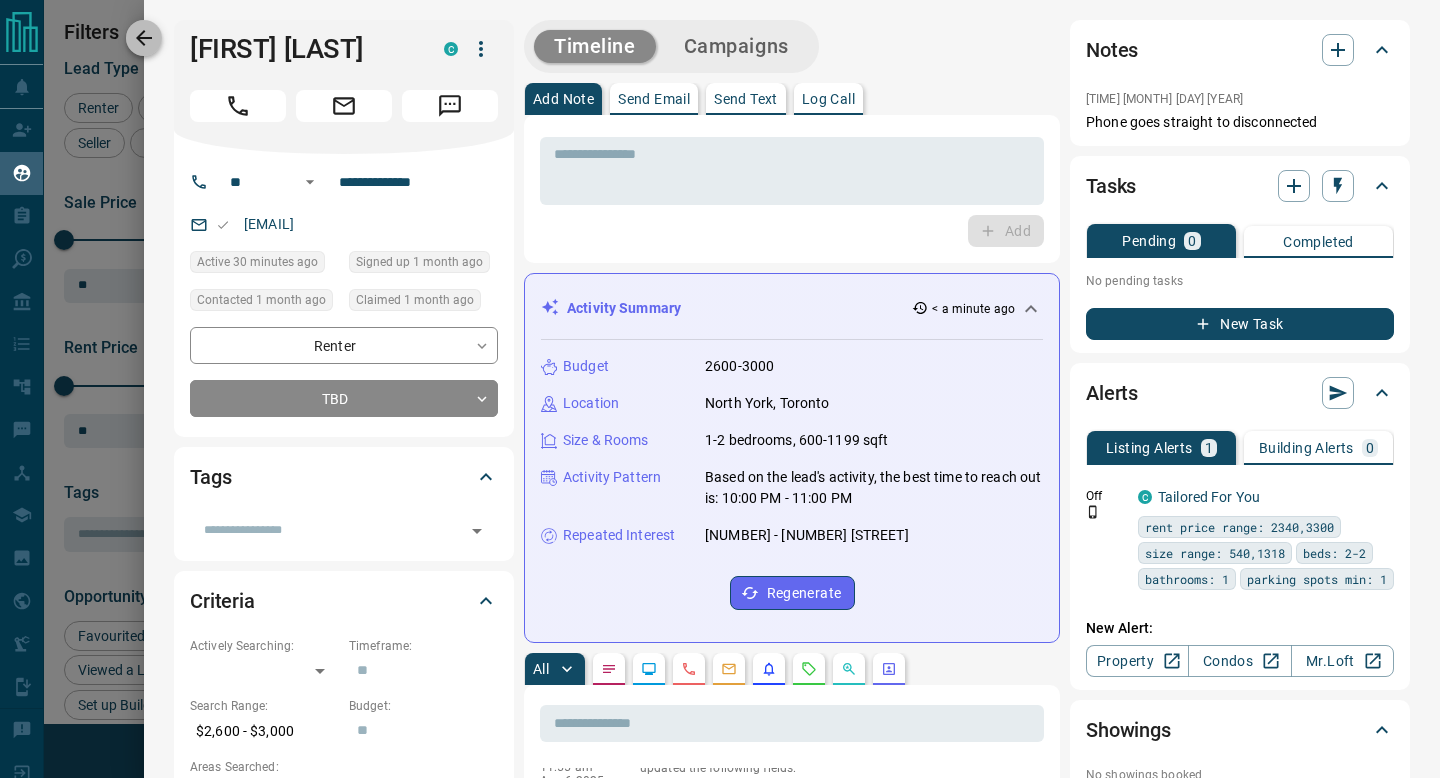 click at bounding box center (144, 38) 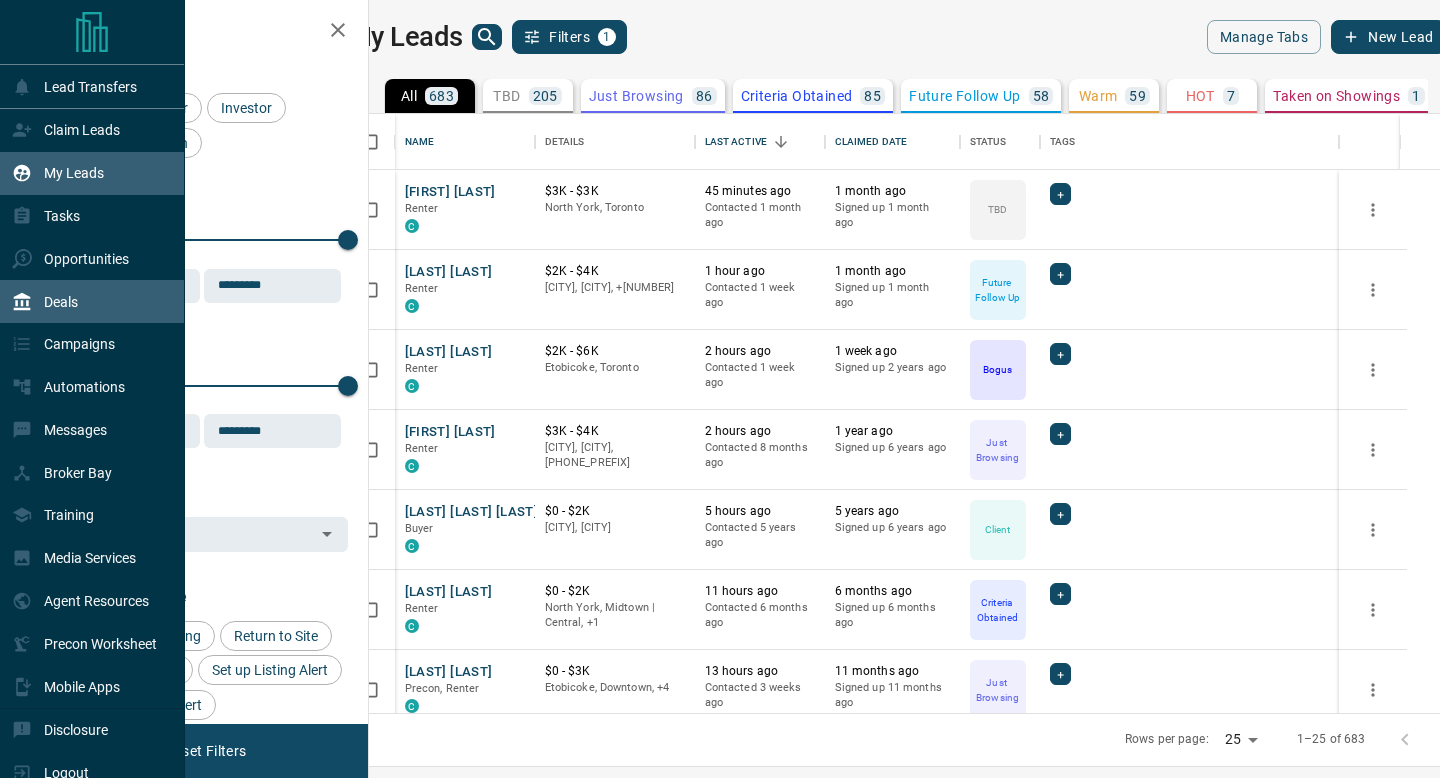 click on "Deals" at bounding box center (45, 301) 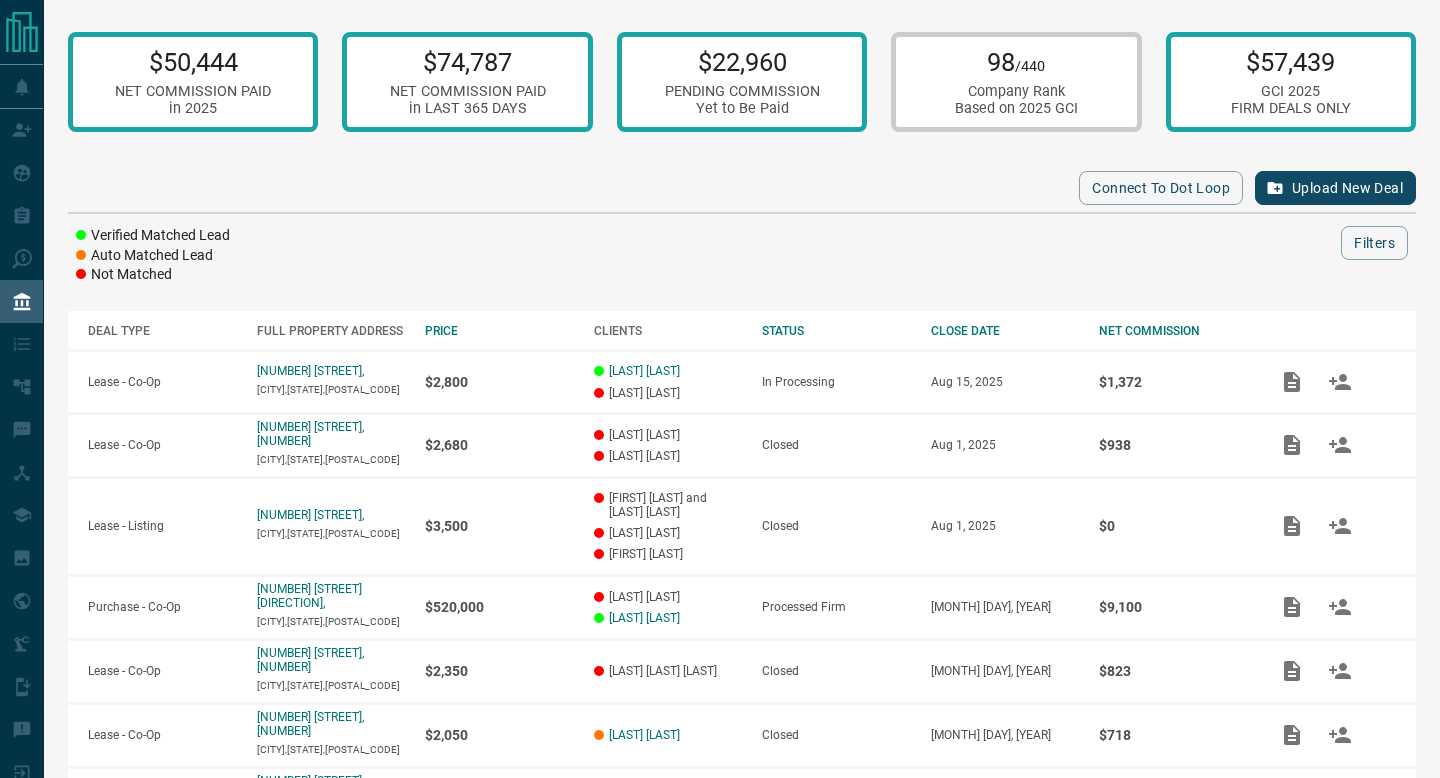 click on "Upload New Deal" at bounding box center [1335, 188] 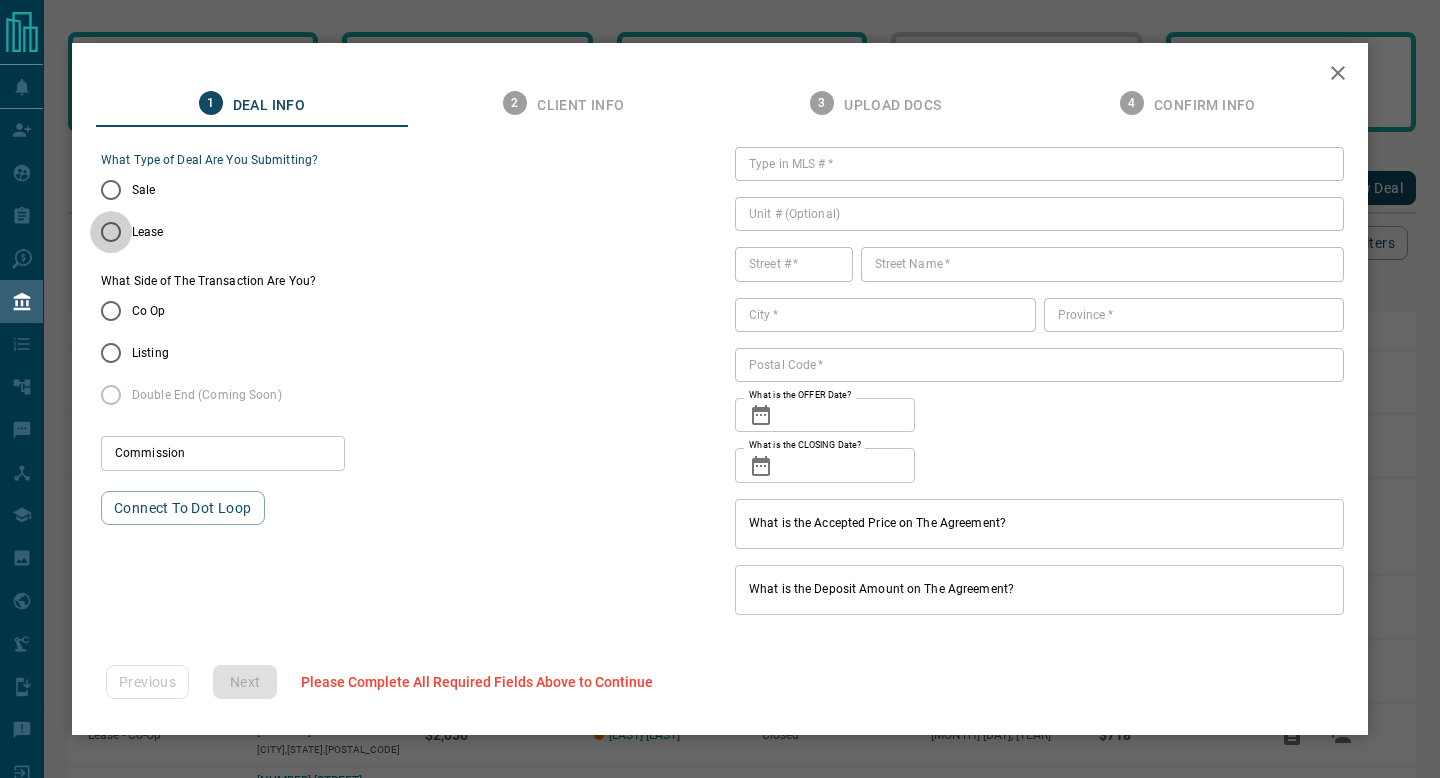 type on "***" 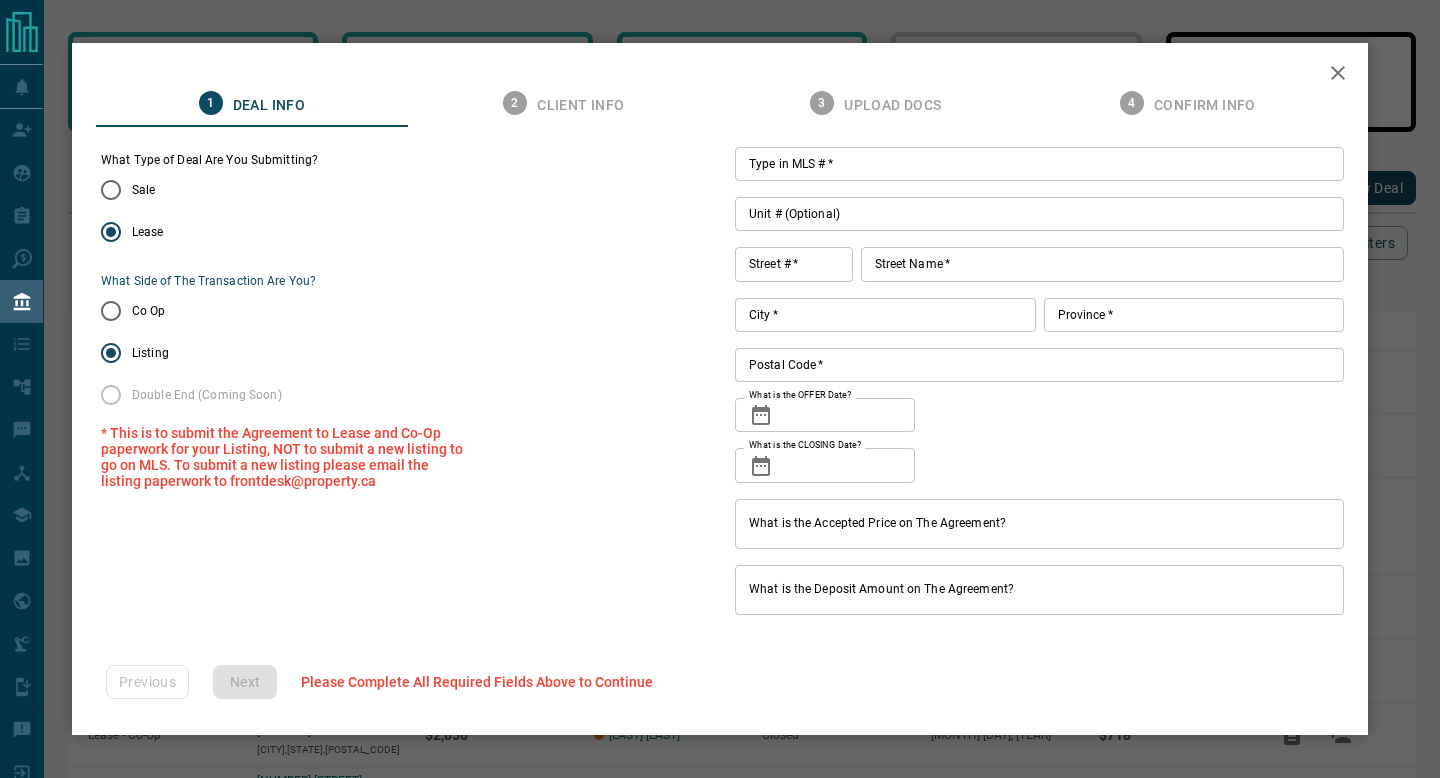 click 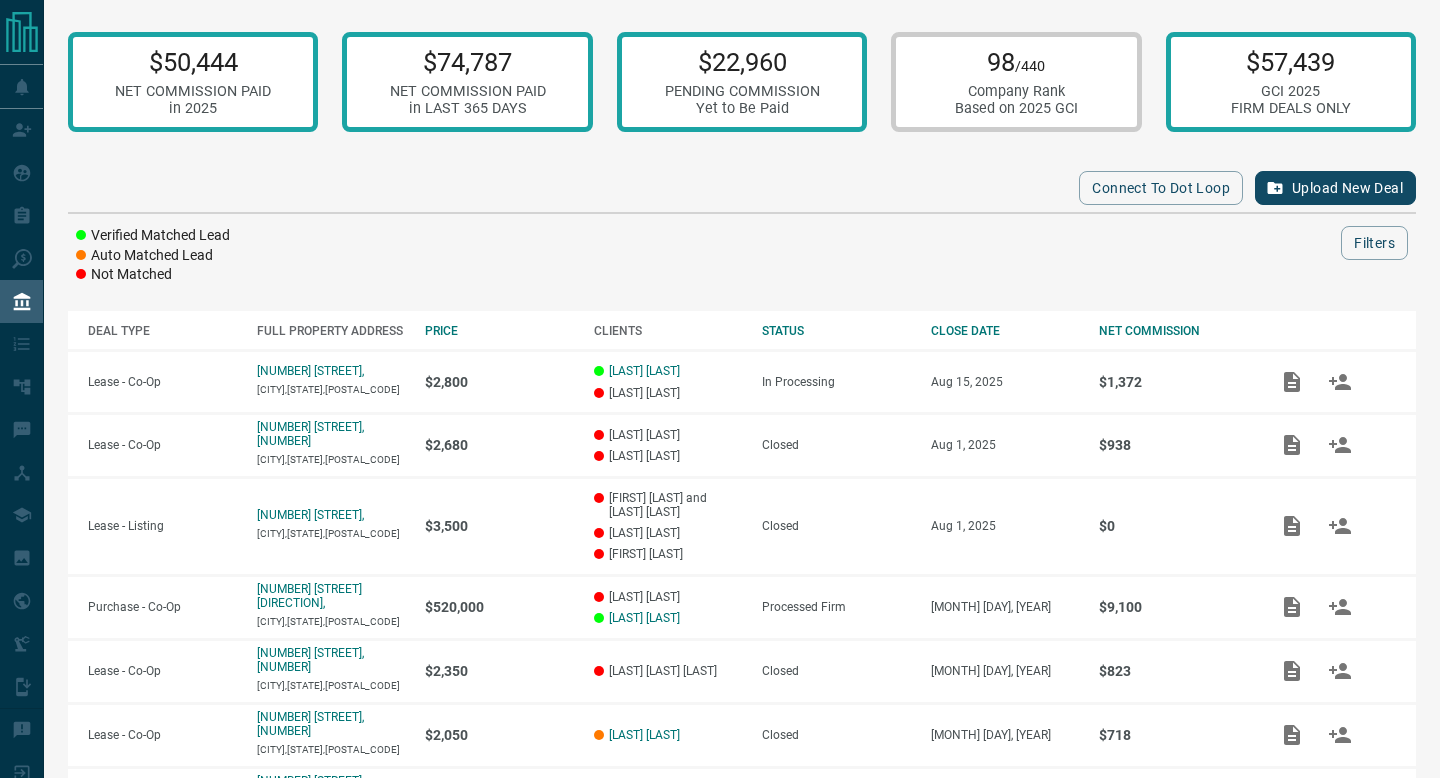 click on "Upload New Deal" at bounding box center (1335, 188) 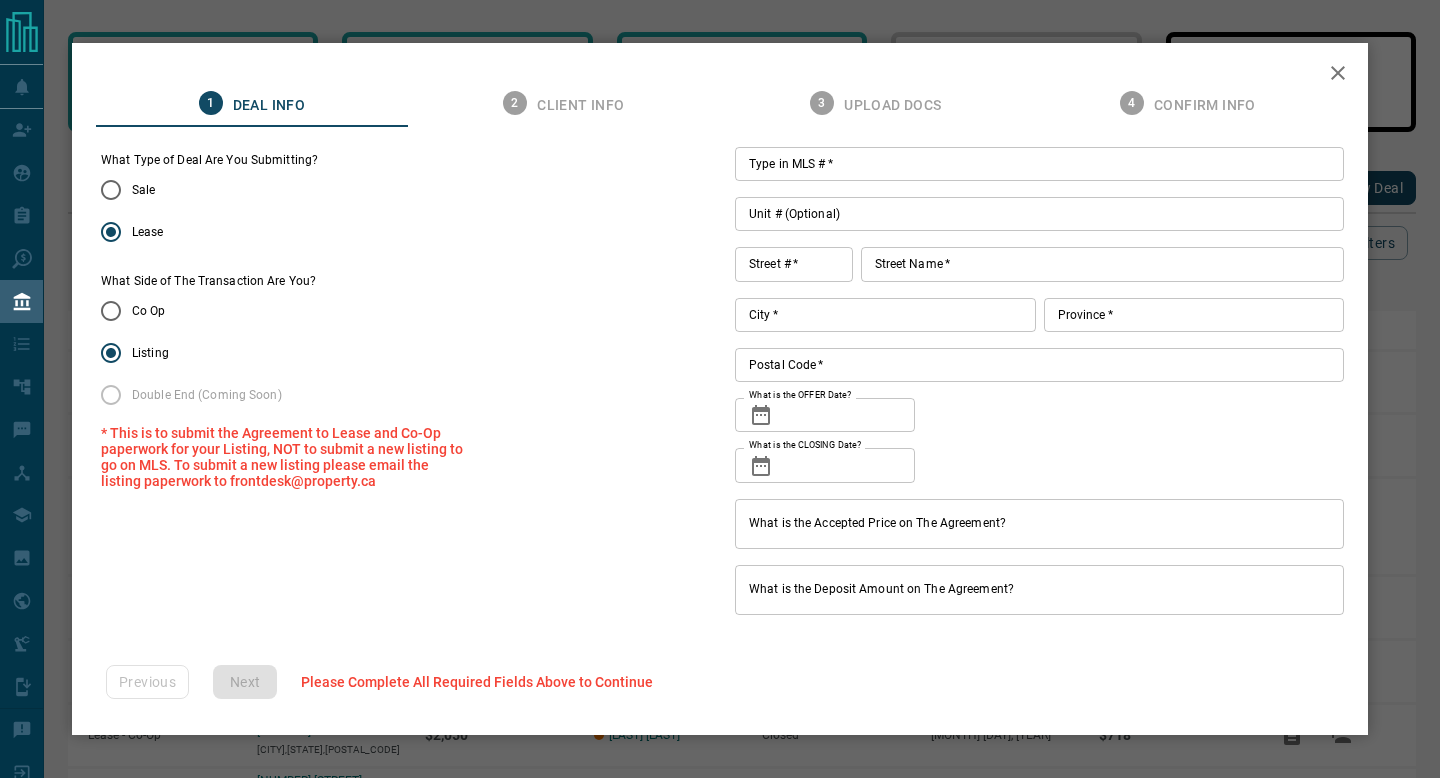 click 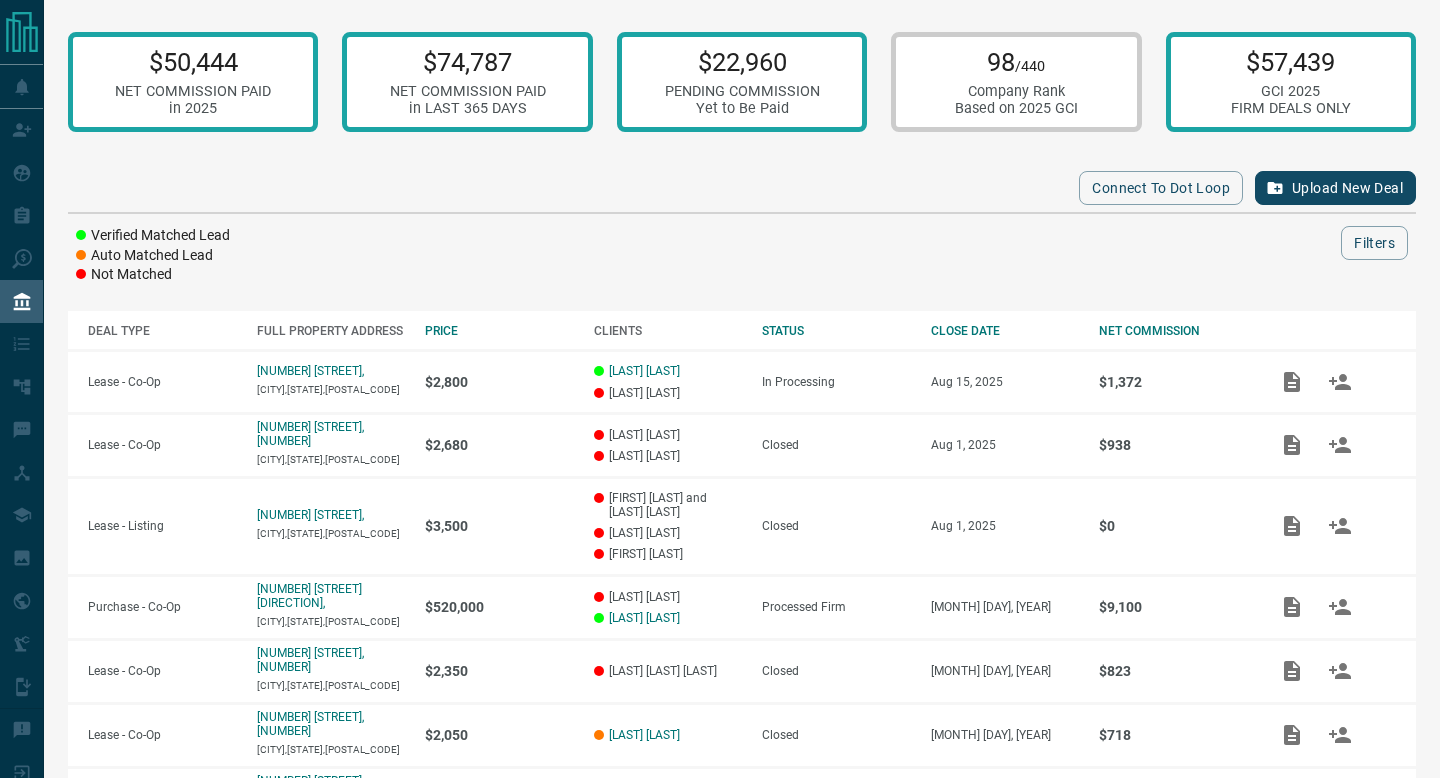 click on "Upload New Deal" at bounding box center [1335, 188] 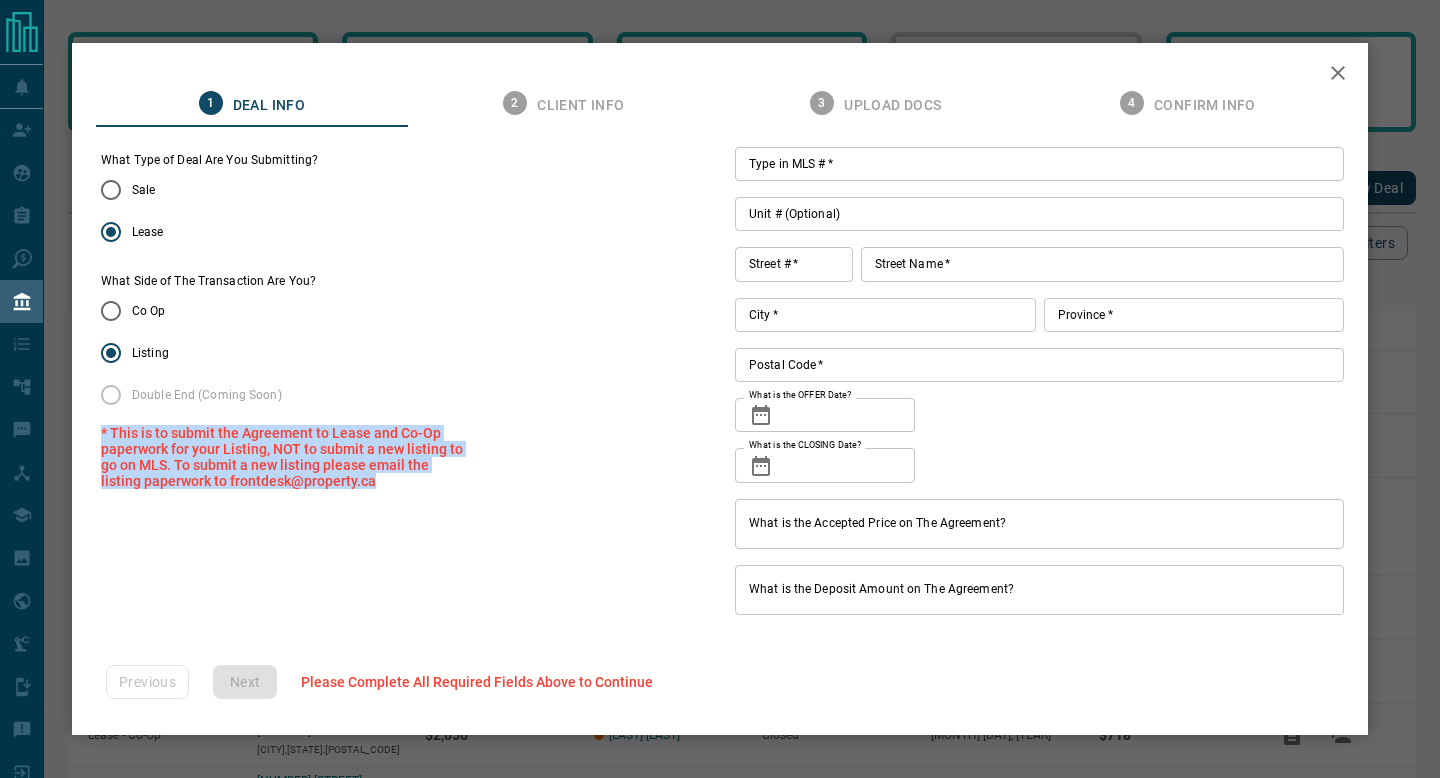 drag, startPoint x: 382, startPoint y: 486, endPoint x: 63, endPoint y: 432, distance: 323.53824 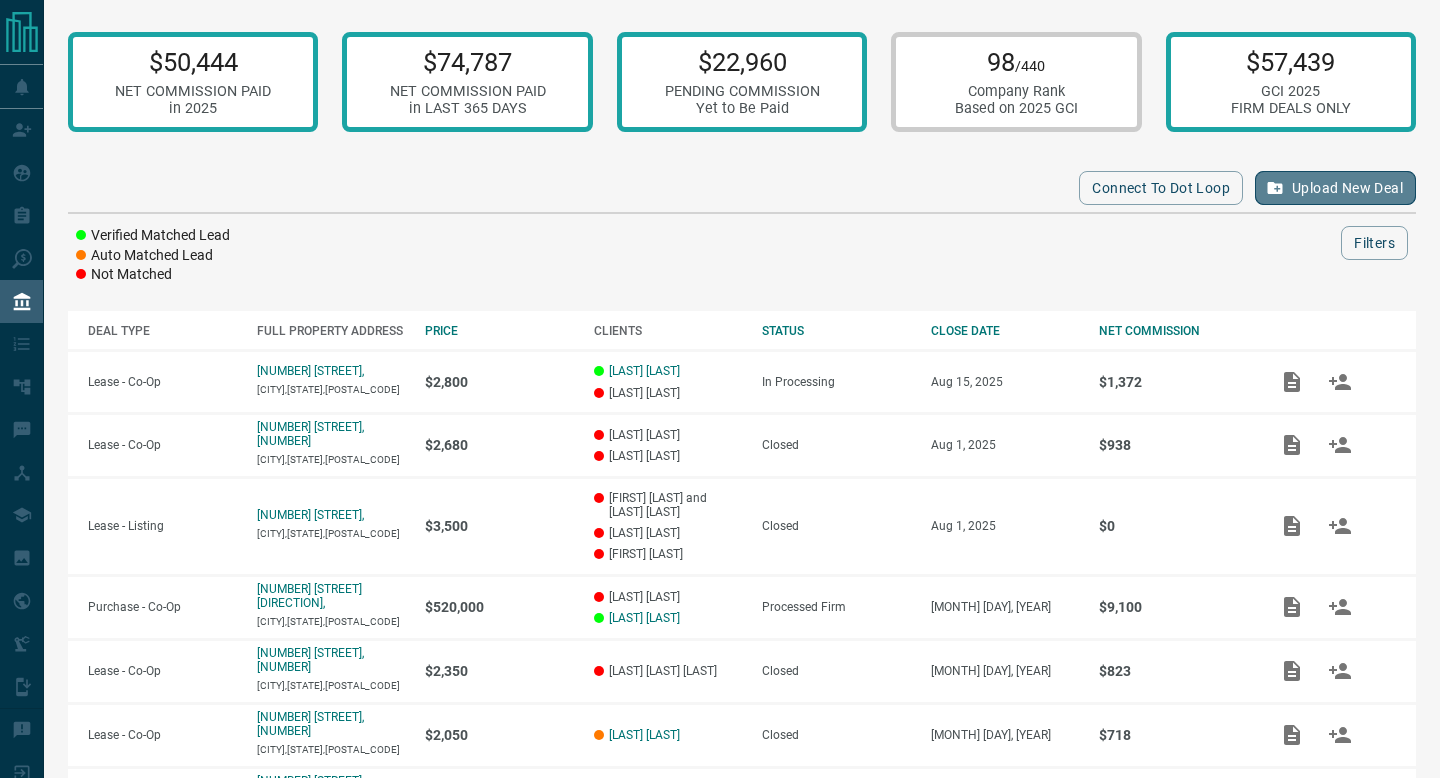 click on "Upload New Deal" at bounding box center (1335, 188) 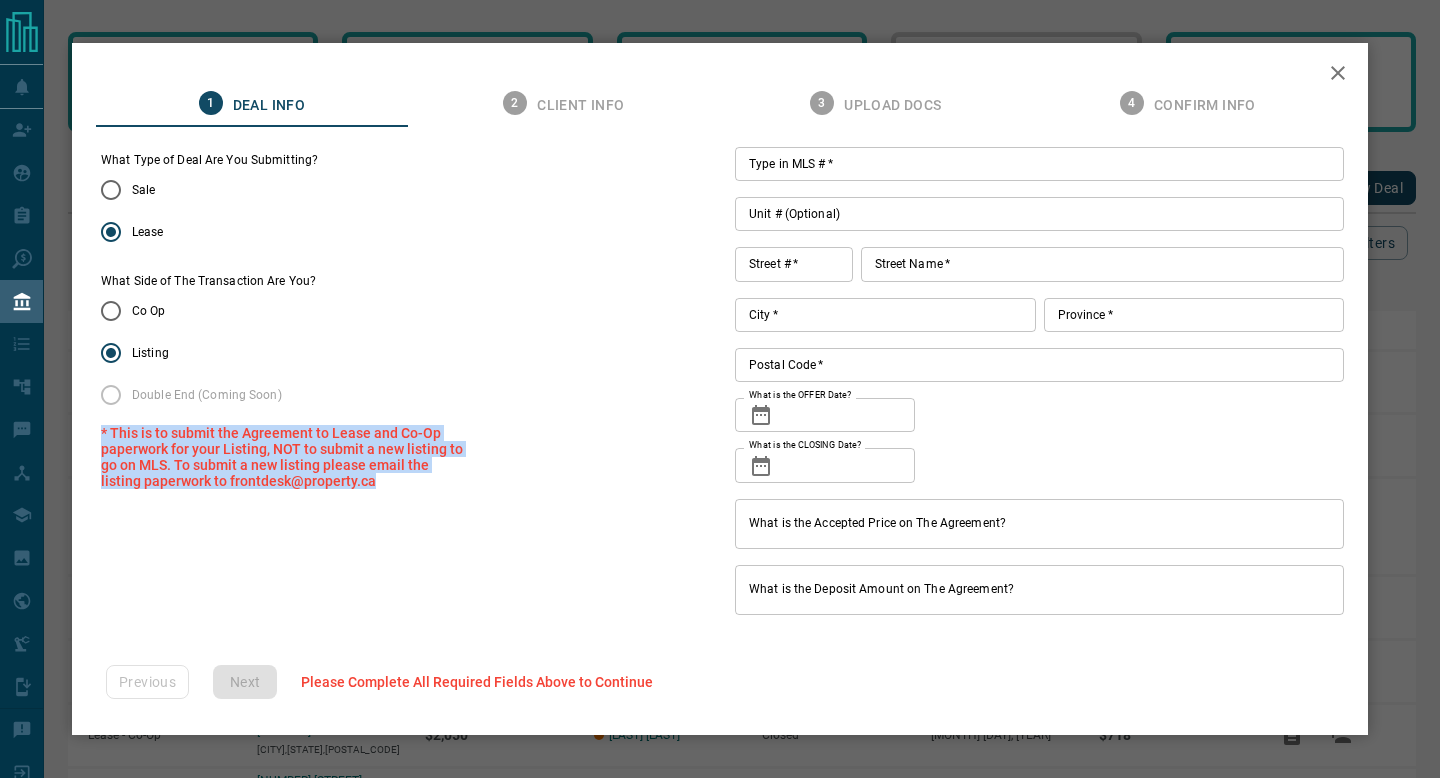 drag, startPoint x: 101, startPoint y: 428, endPoint x: 374, endPoint y: 512, distance: 285.6309 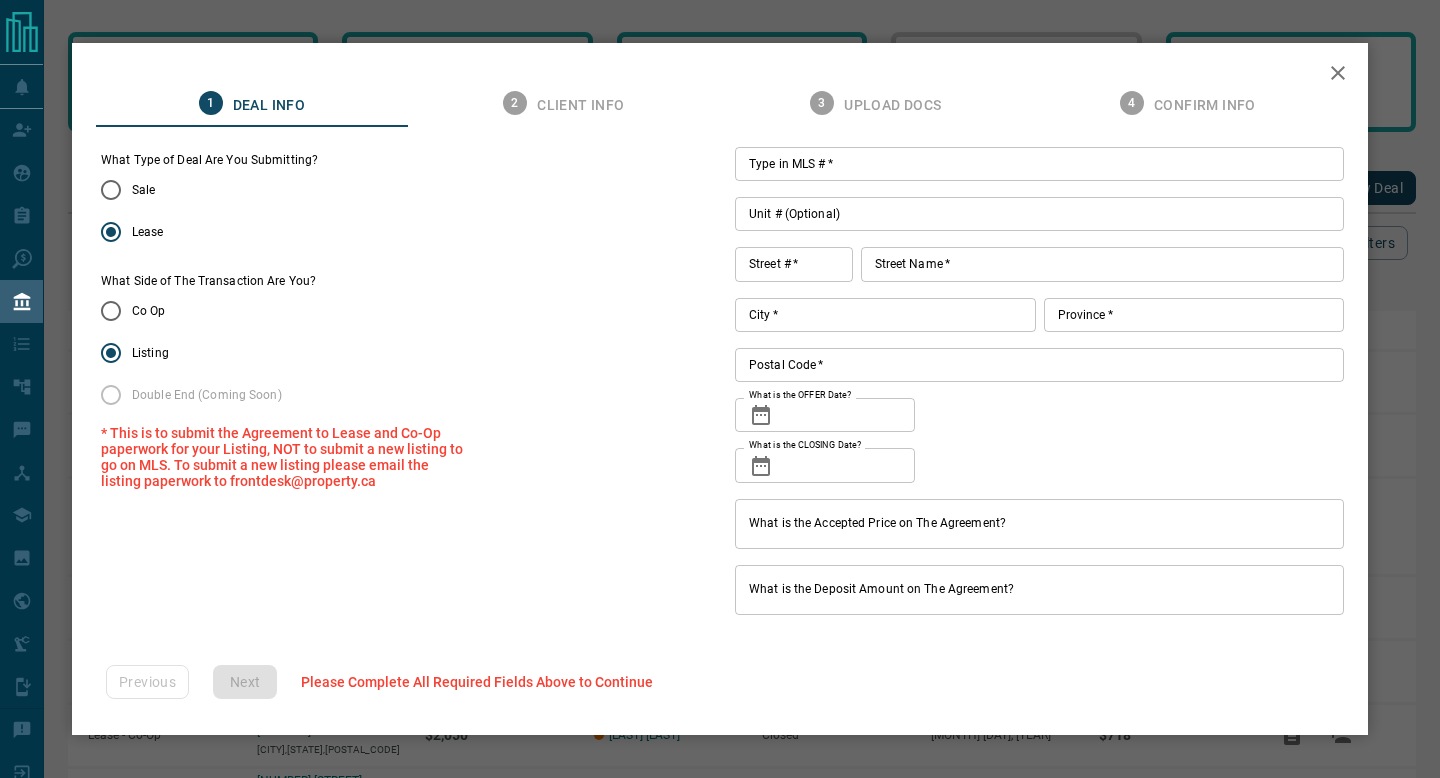 click on "Co Op" at bounding box center [195, 311] 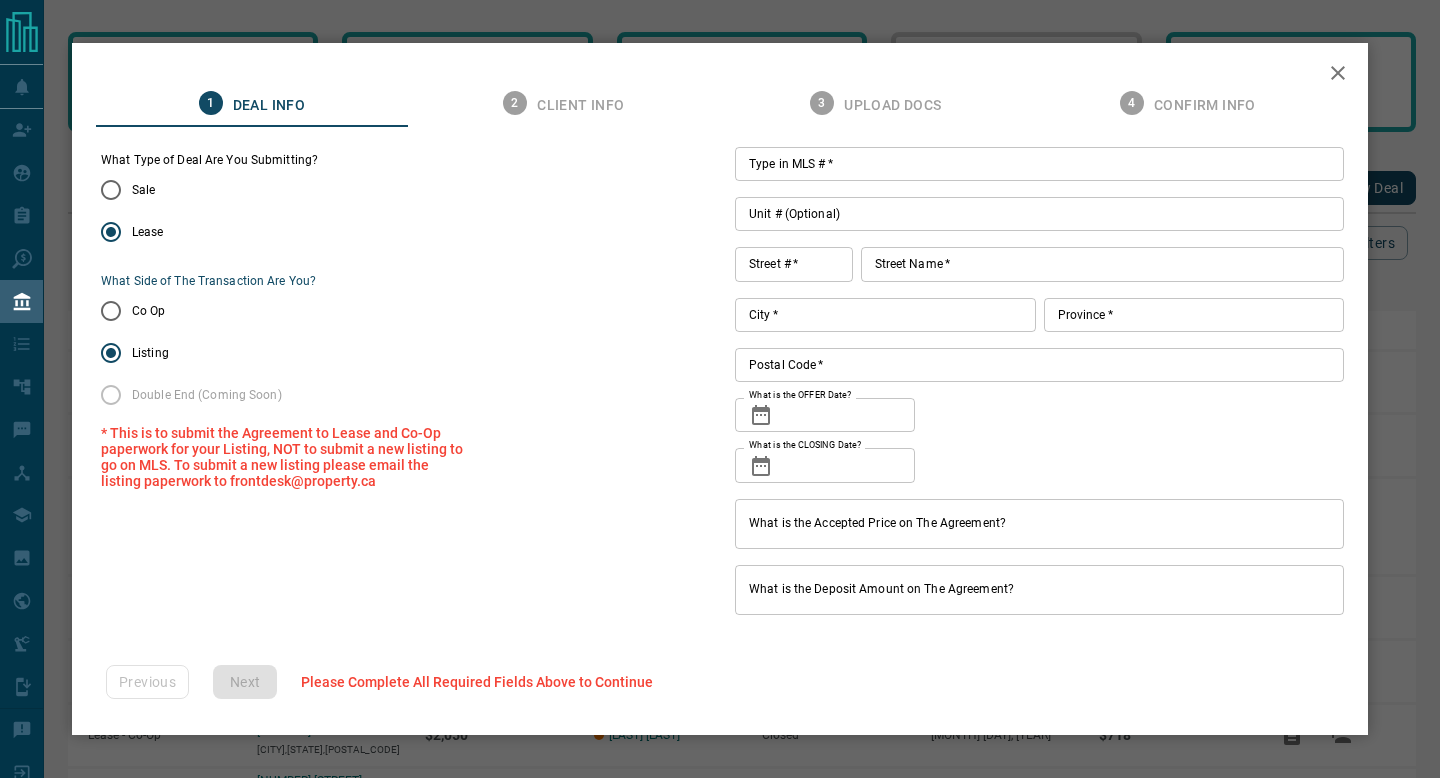 click on "Type in MLS #   *" at bounding box center [1039, 164] 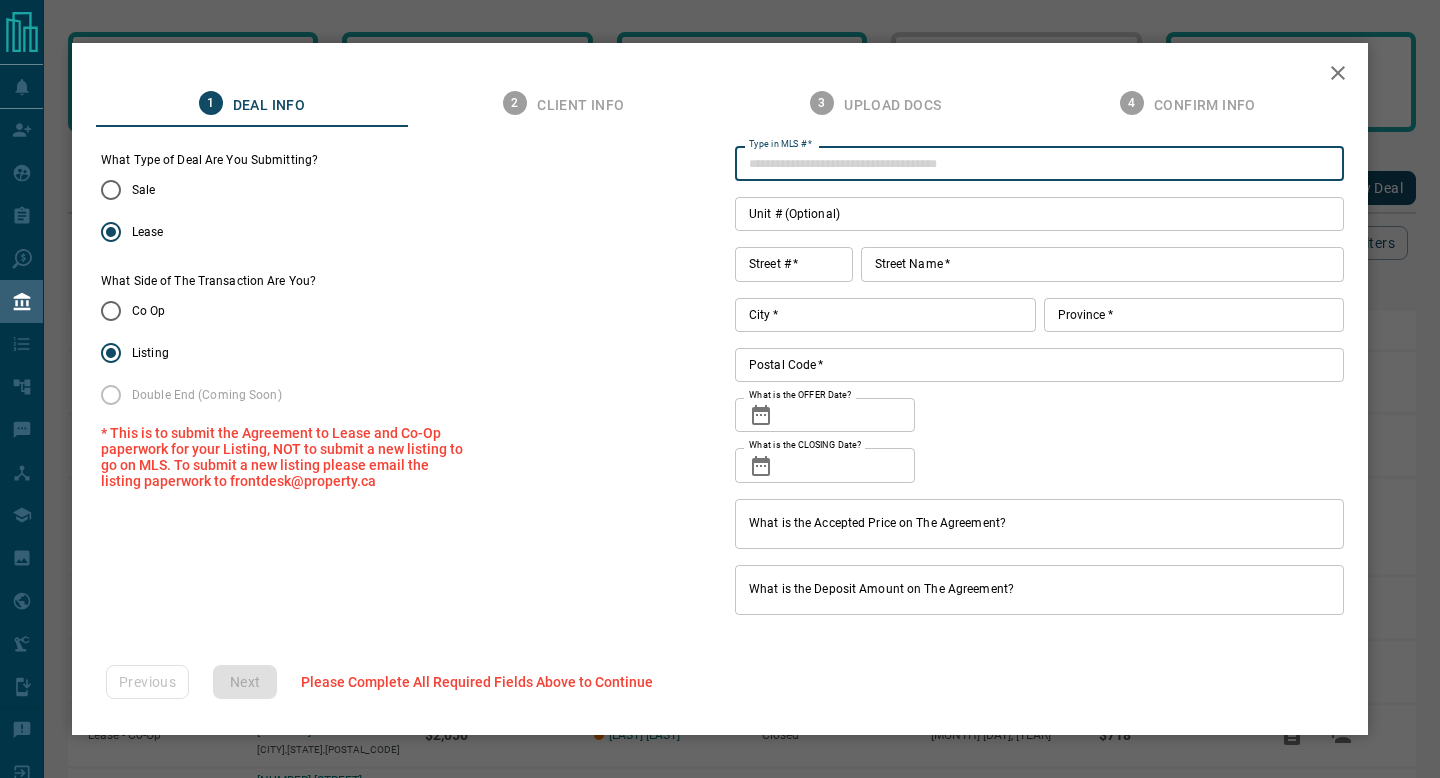 paste on "*********" 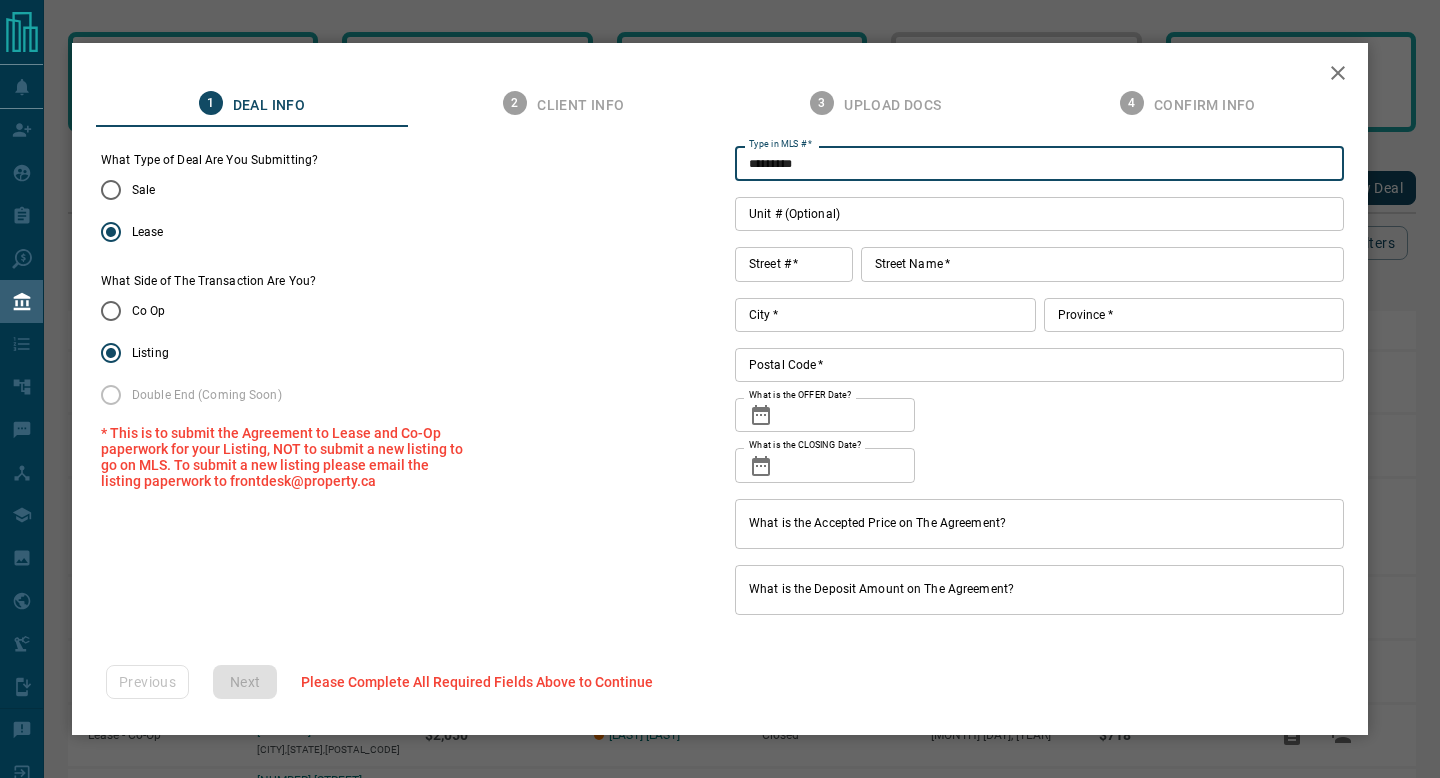 type on "*********" 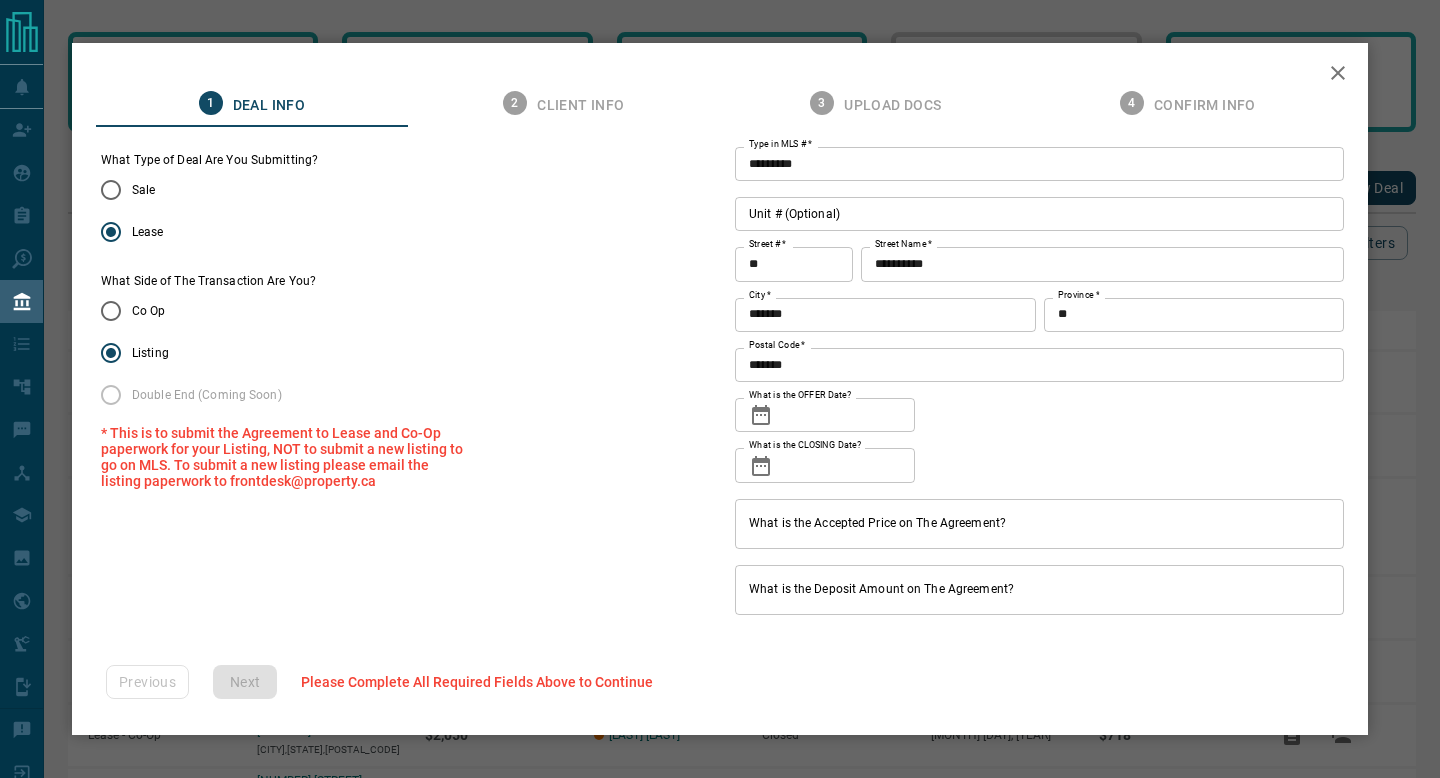 click on "What is the OFFER Date?" at bounding box center (848, 415) 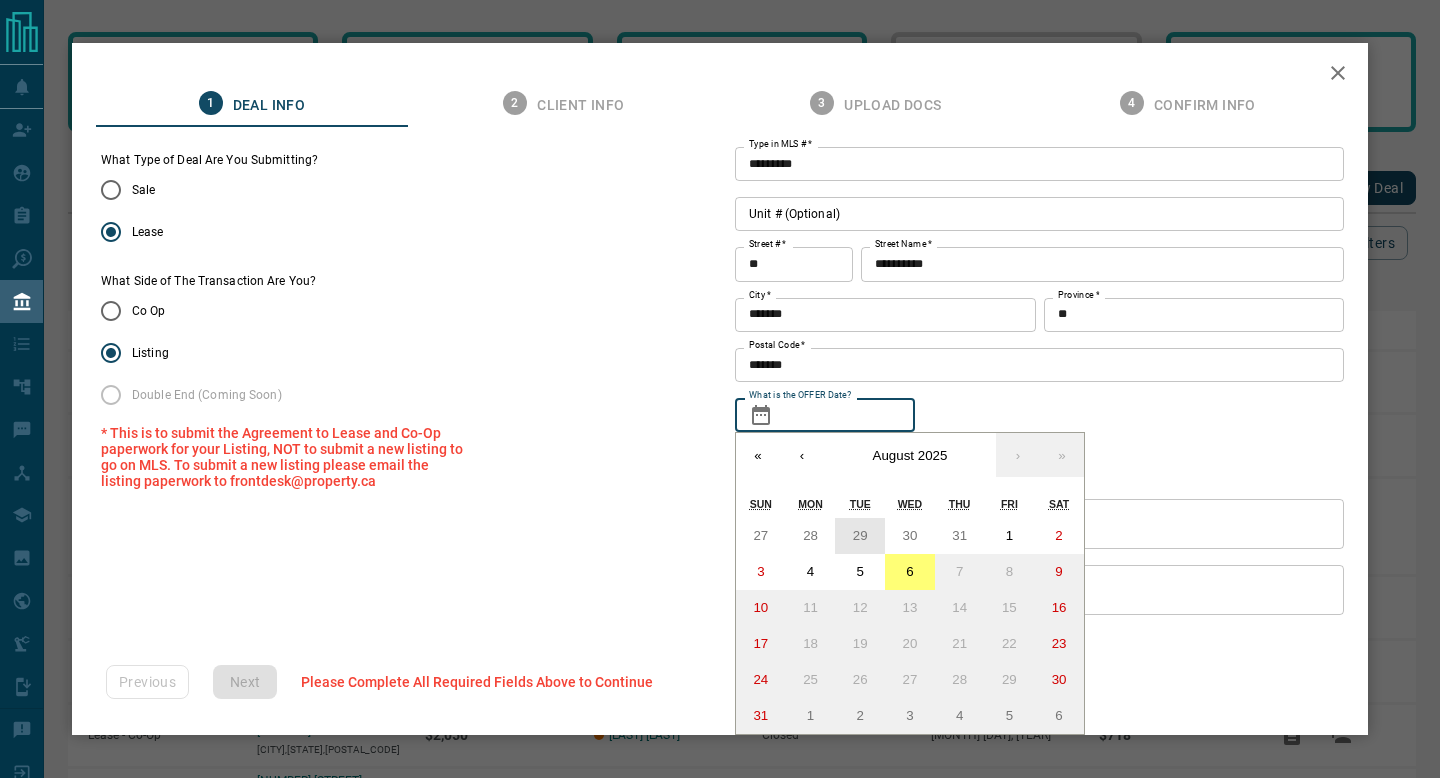 scroll, scrollTop: 15, scrollLeft: 0, axis: vertical 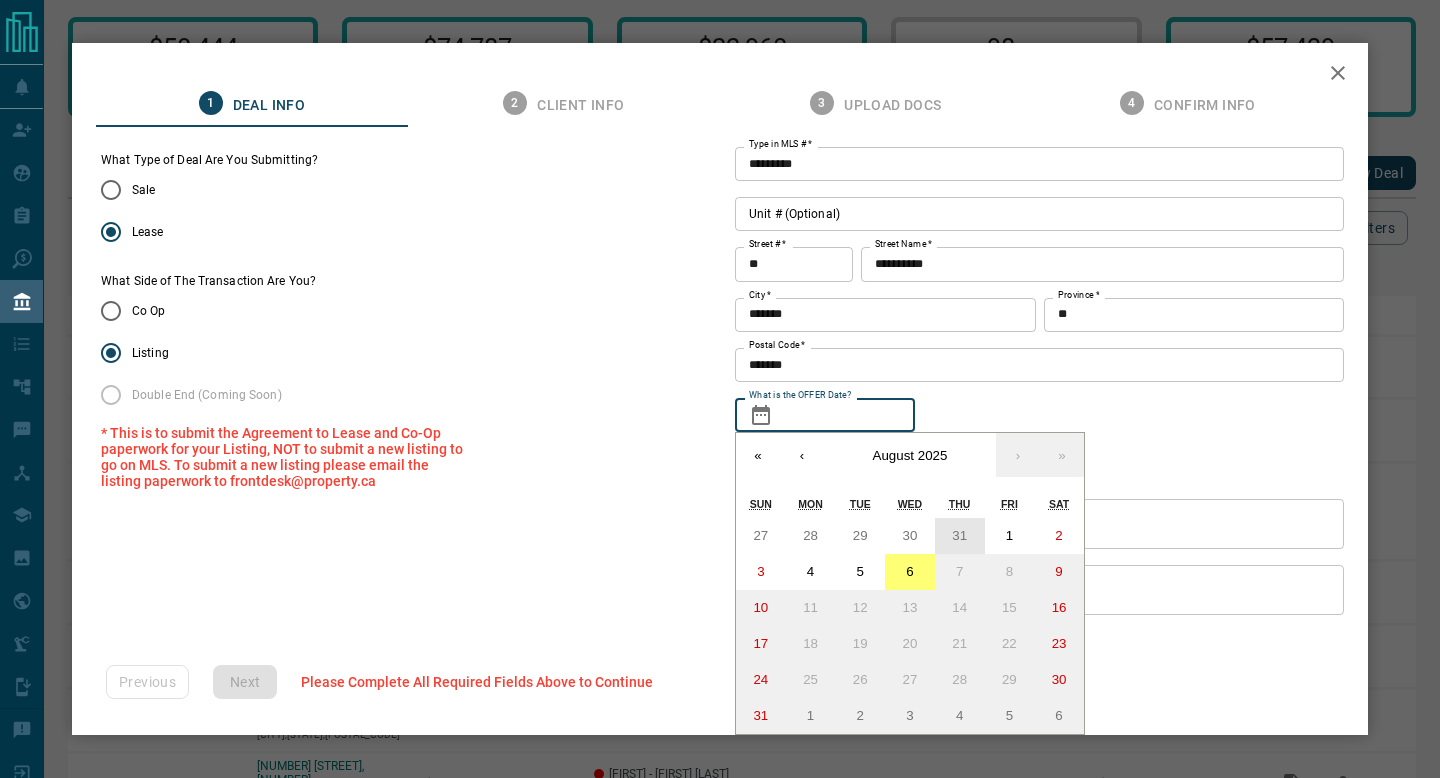 click on "31" at bounding box center [960, 536] 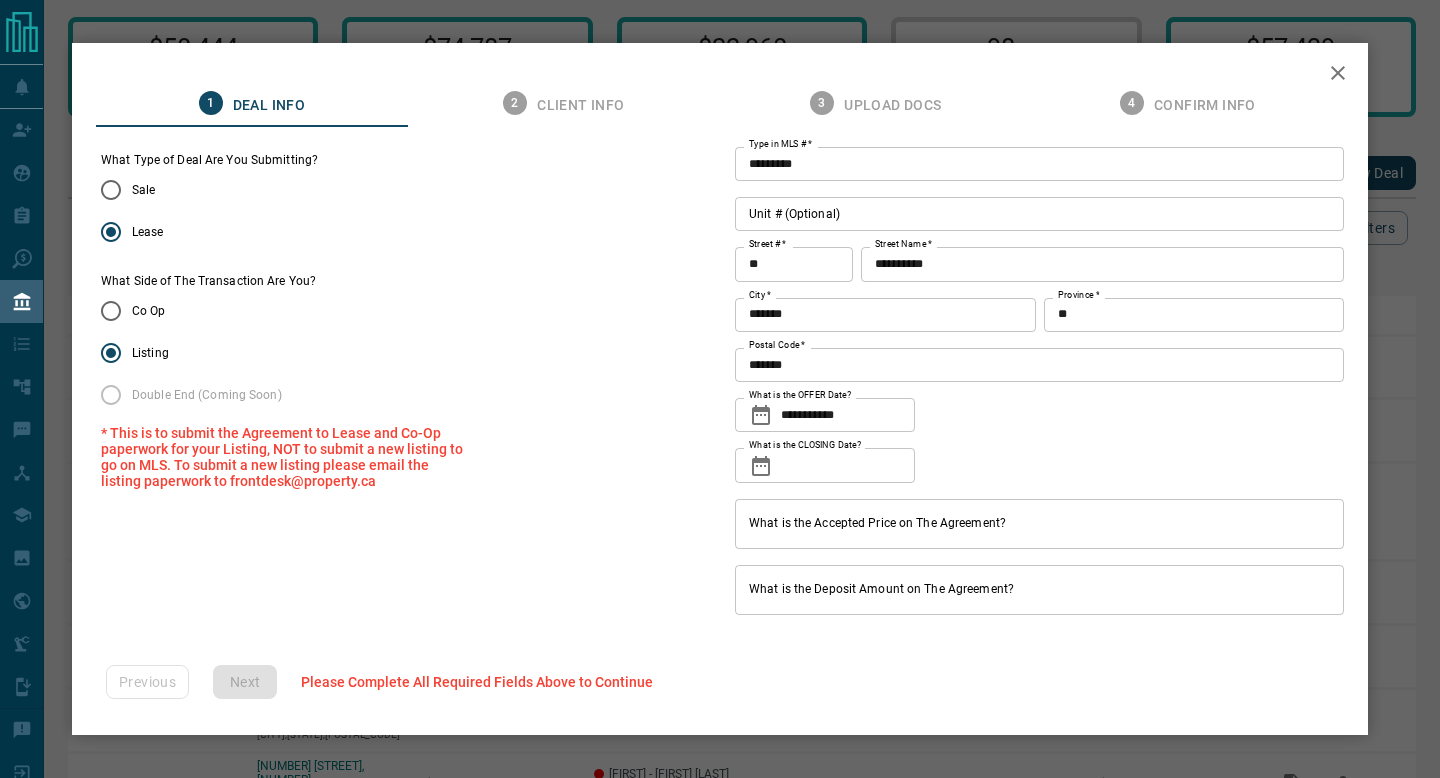 click on "What is the CLOSING Date?" at bounding box center (848, 465) 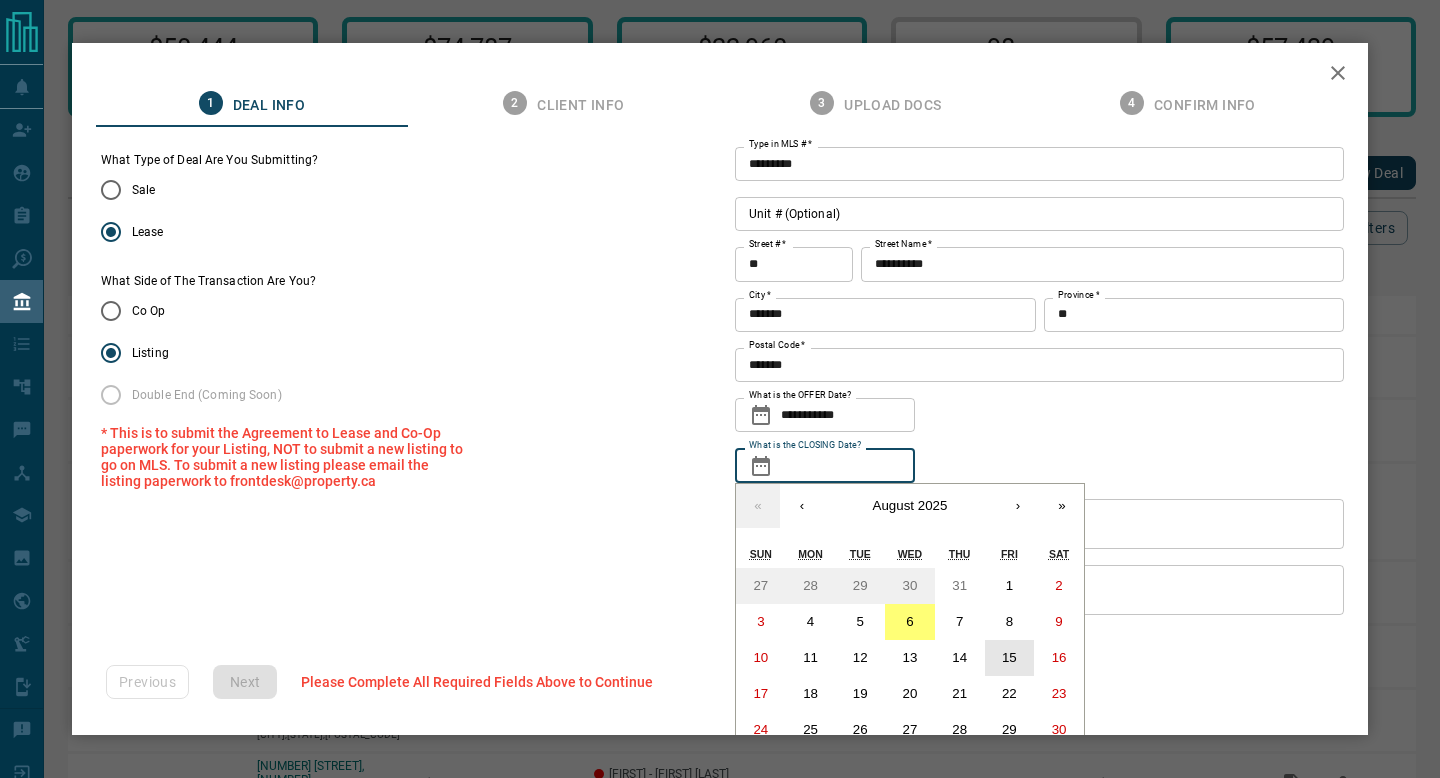 click on "15" at bounding box center [1010, 658] 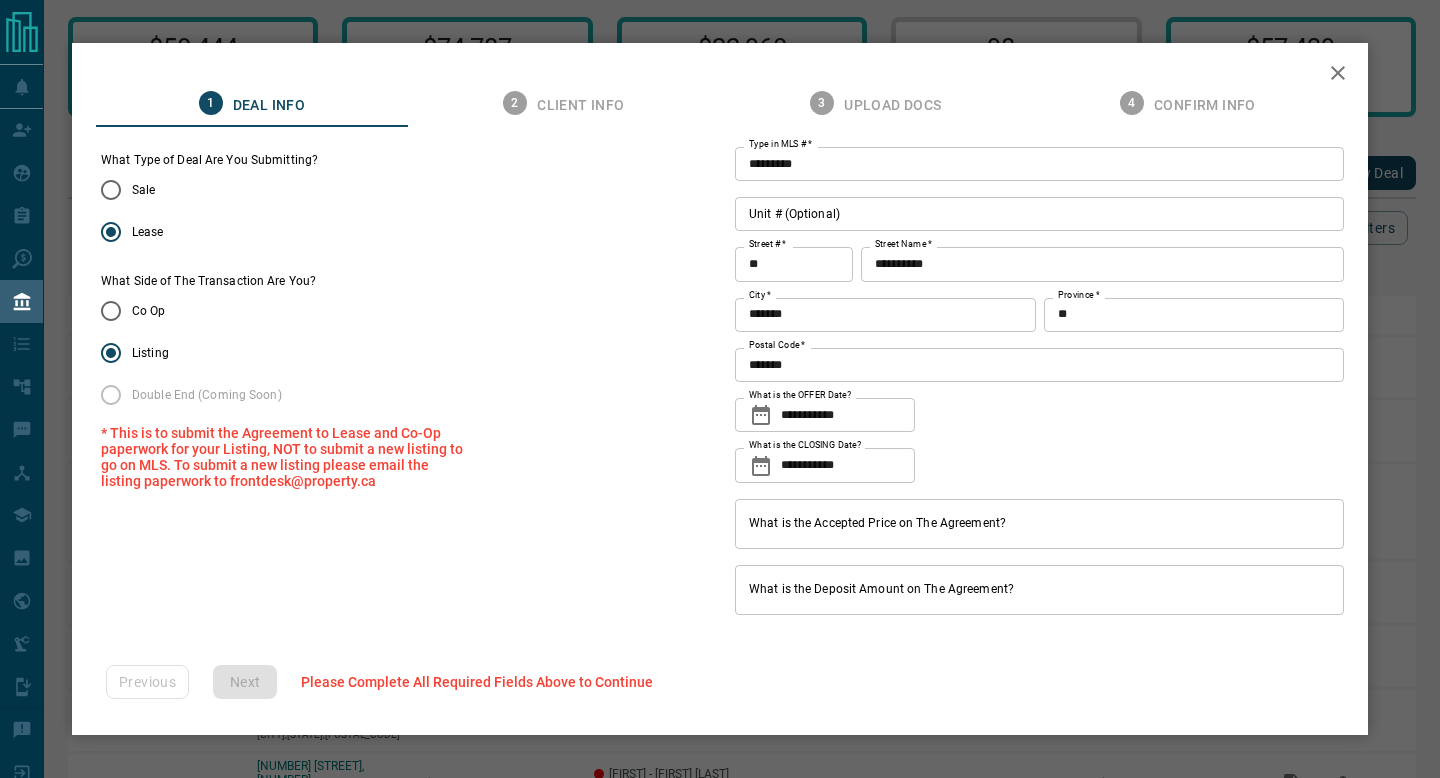 click on "What is the Accepted Price on The Agreement?" at bounding box center [1039, 524] 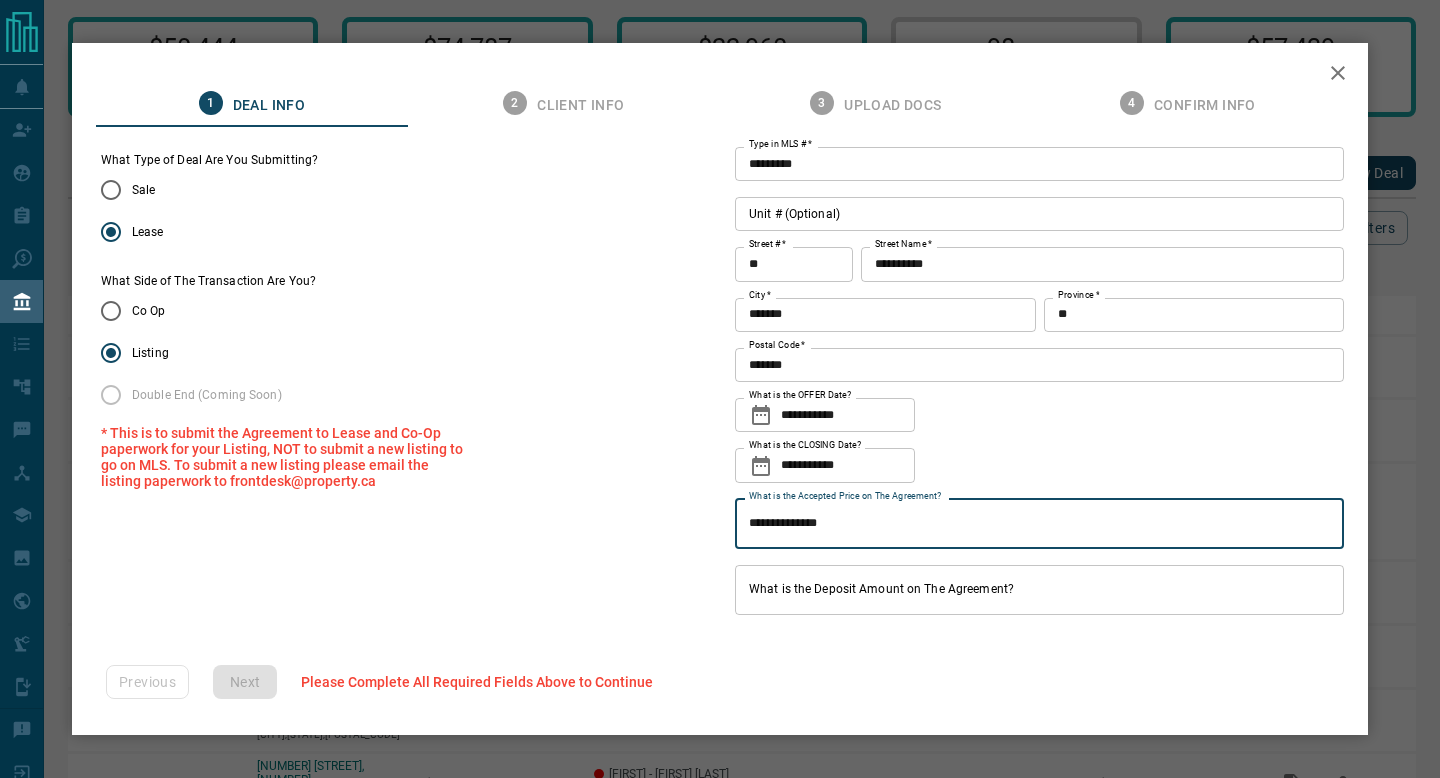 type on "**********" 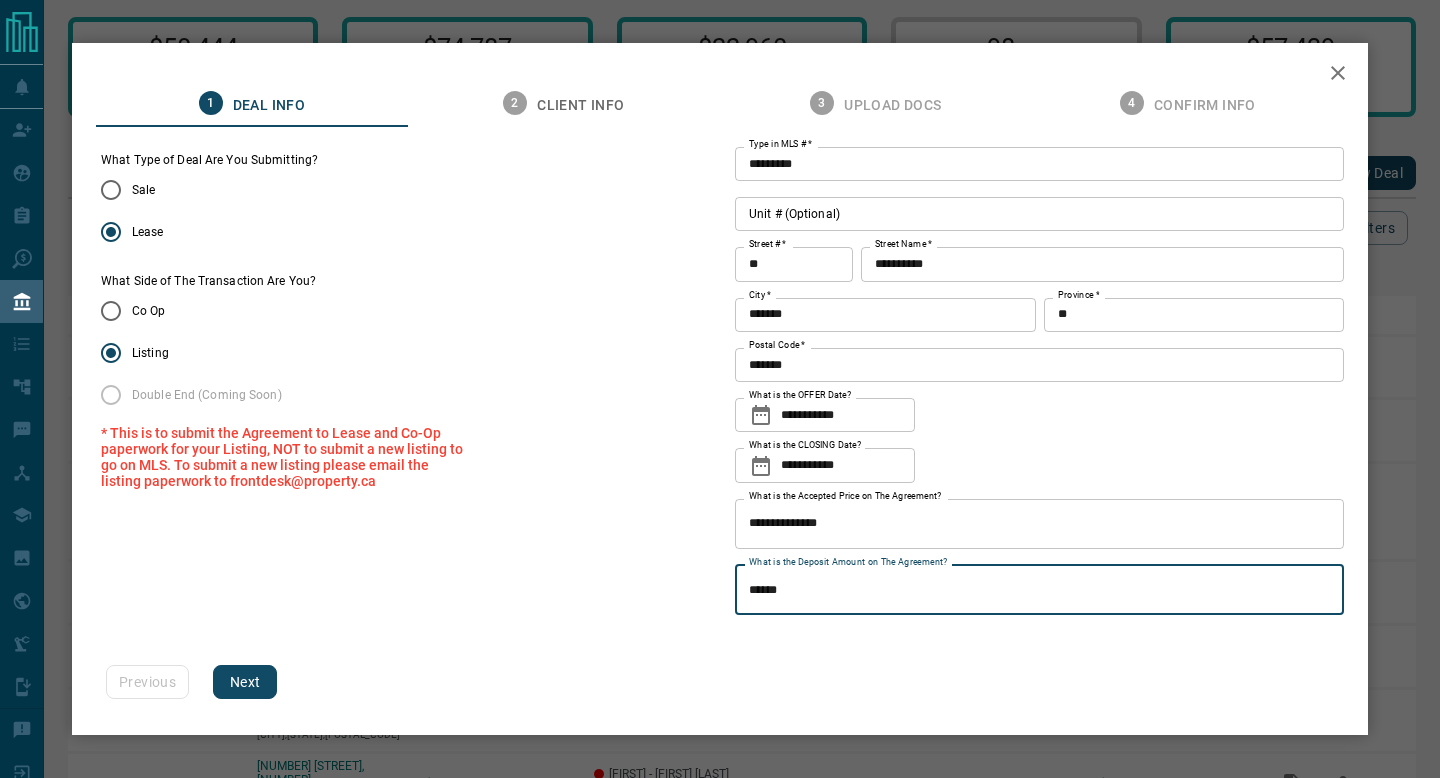 type on "******" 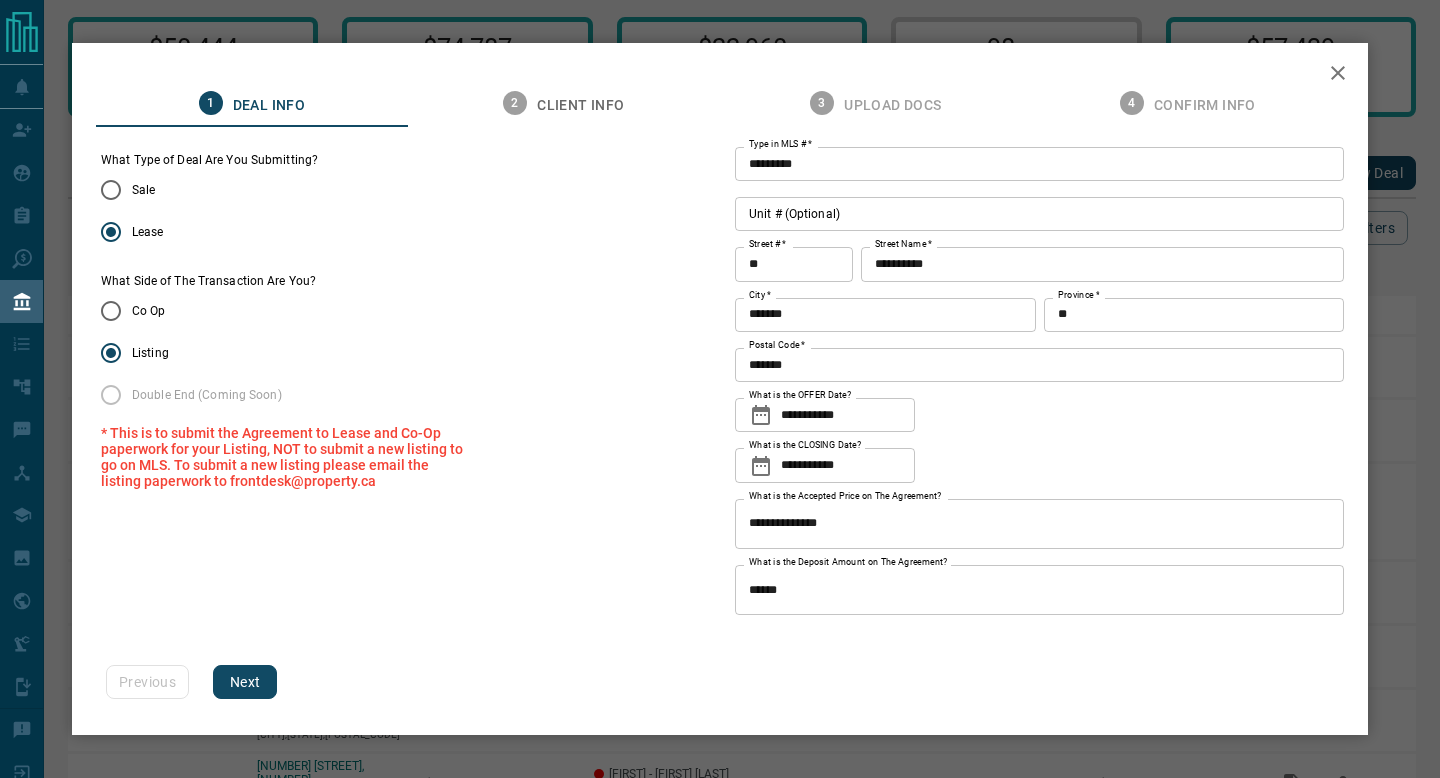 scroll, scrollTop: 0, scrollLeft: 0, axis: both 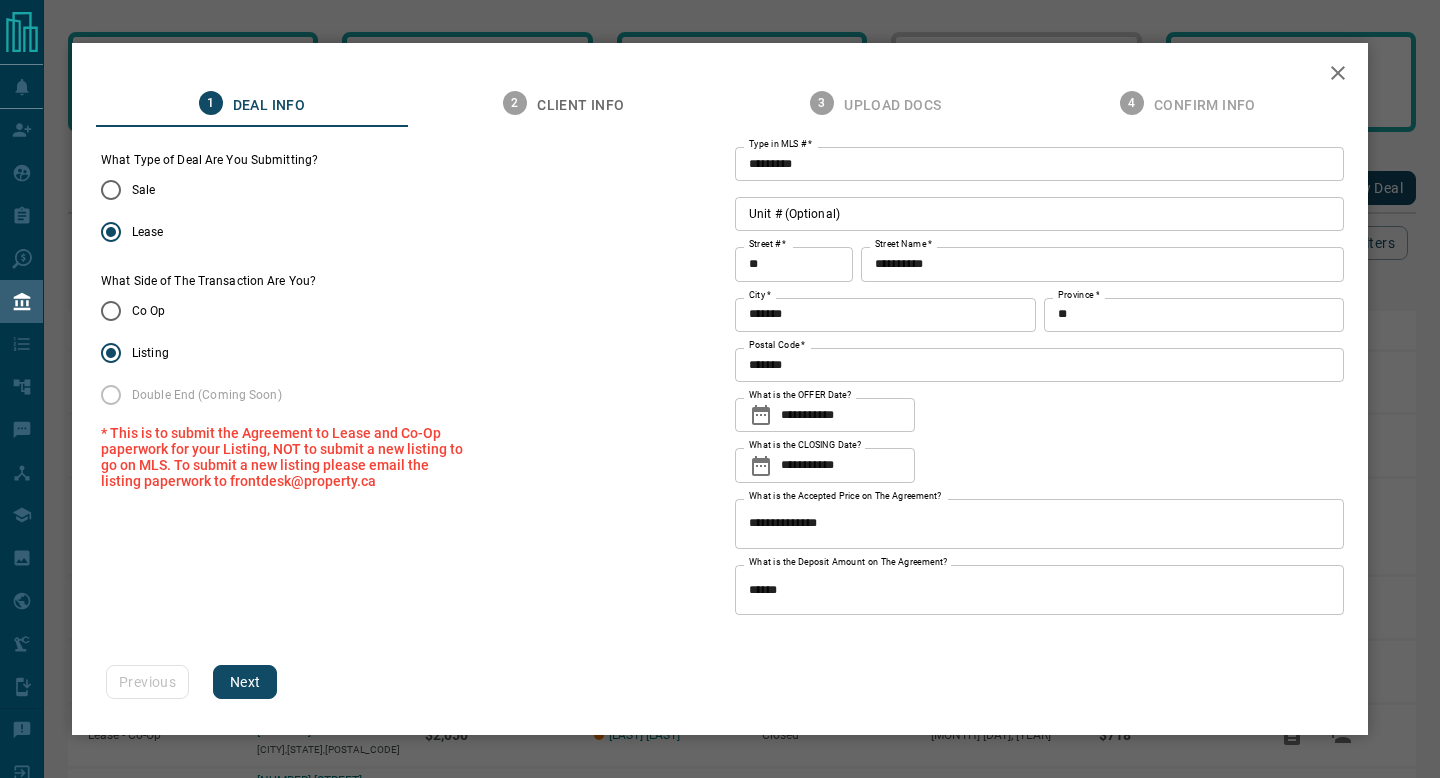 click on "Next" at bounding box center [245, 682] 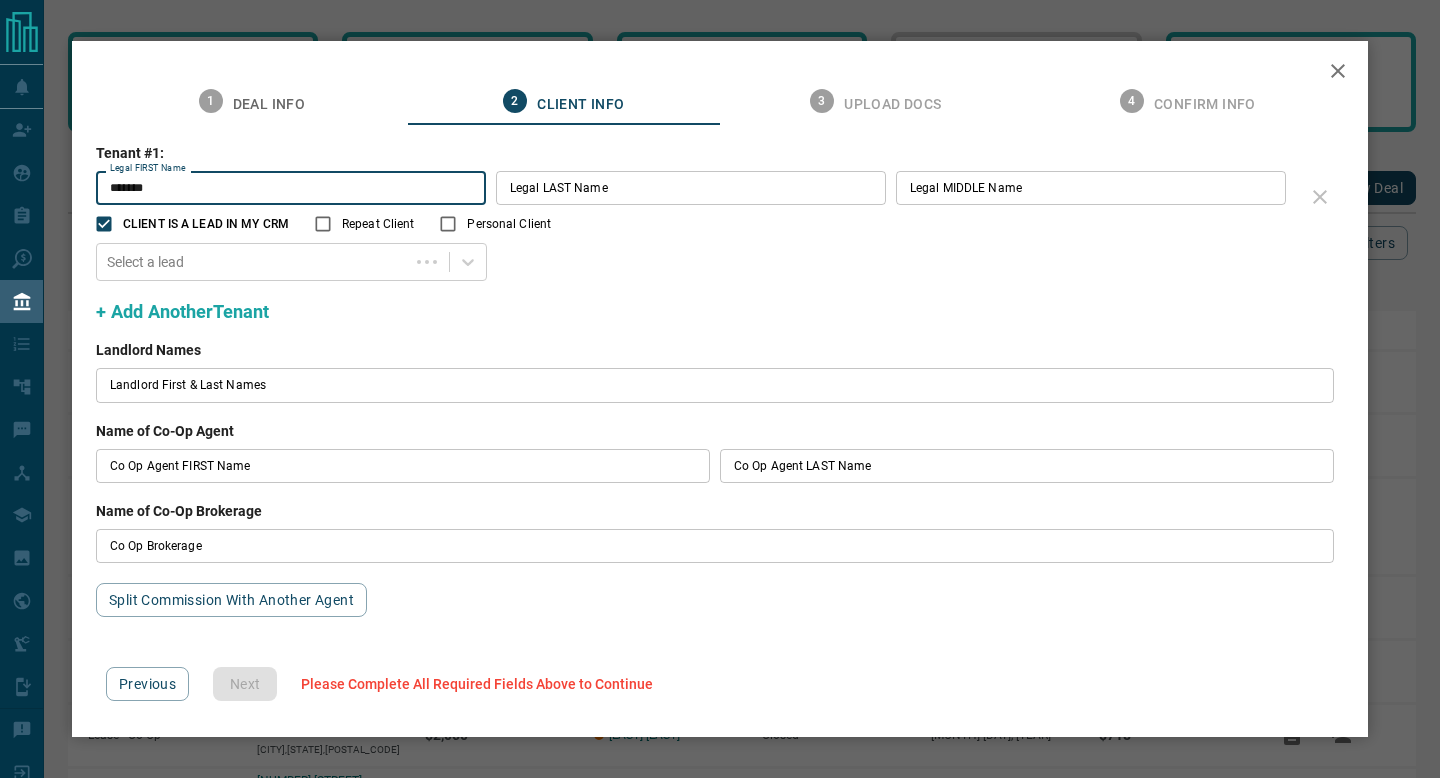 type on "******" 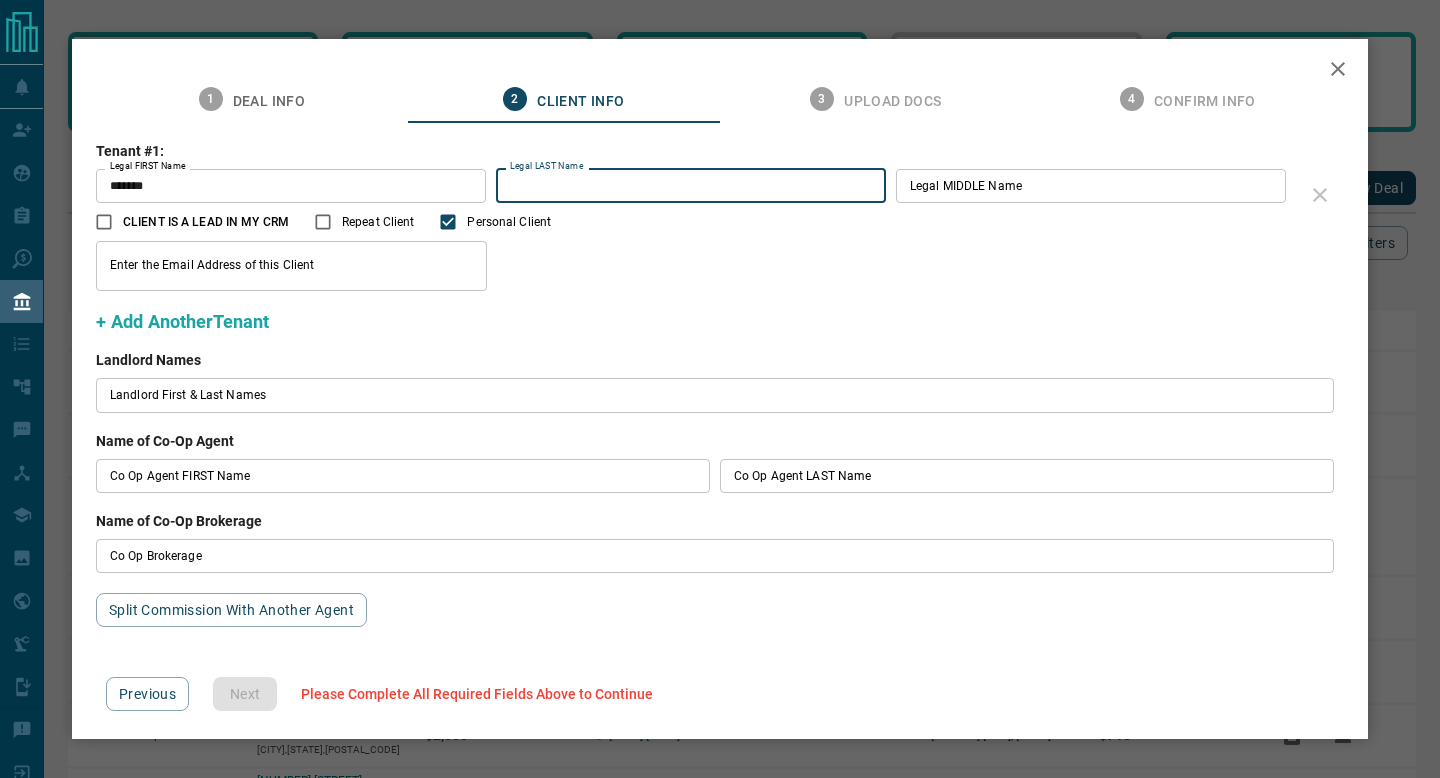 click on "Legal LAST Name" at bounding box center (691, 186) 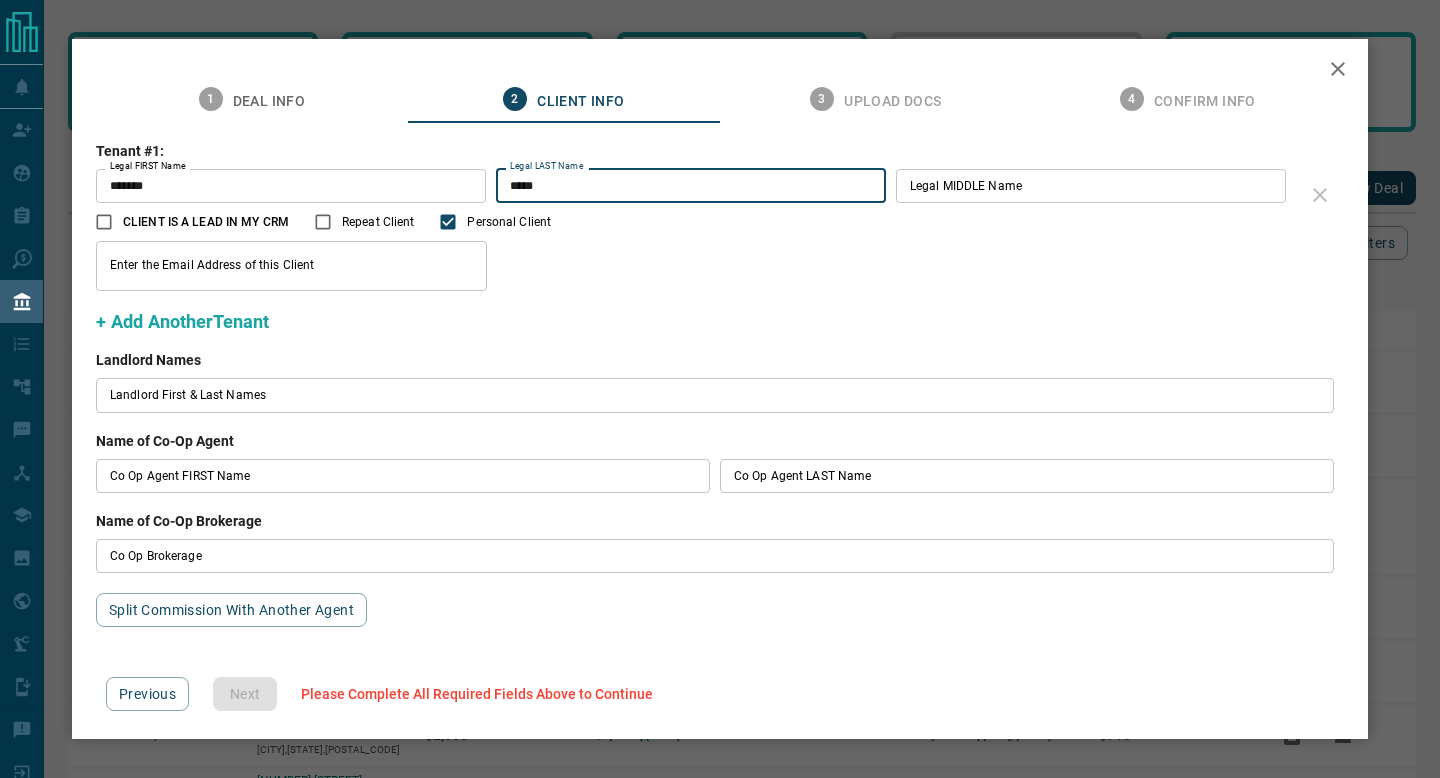 type on "*****" 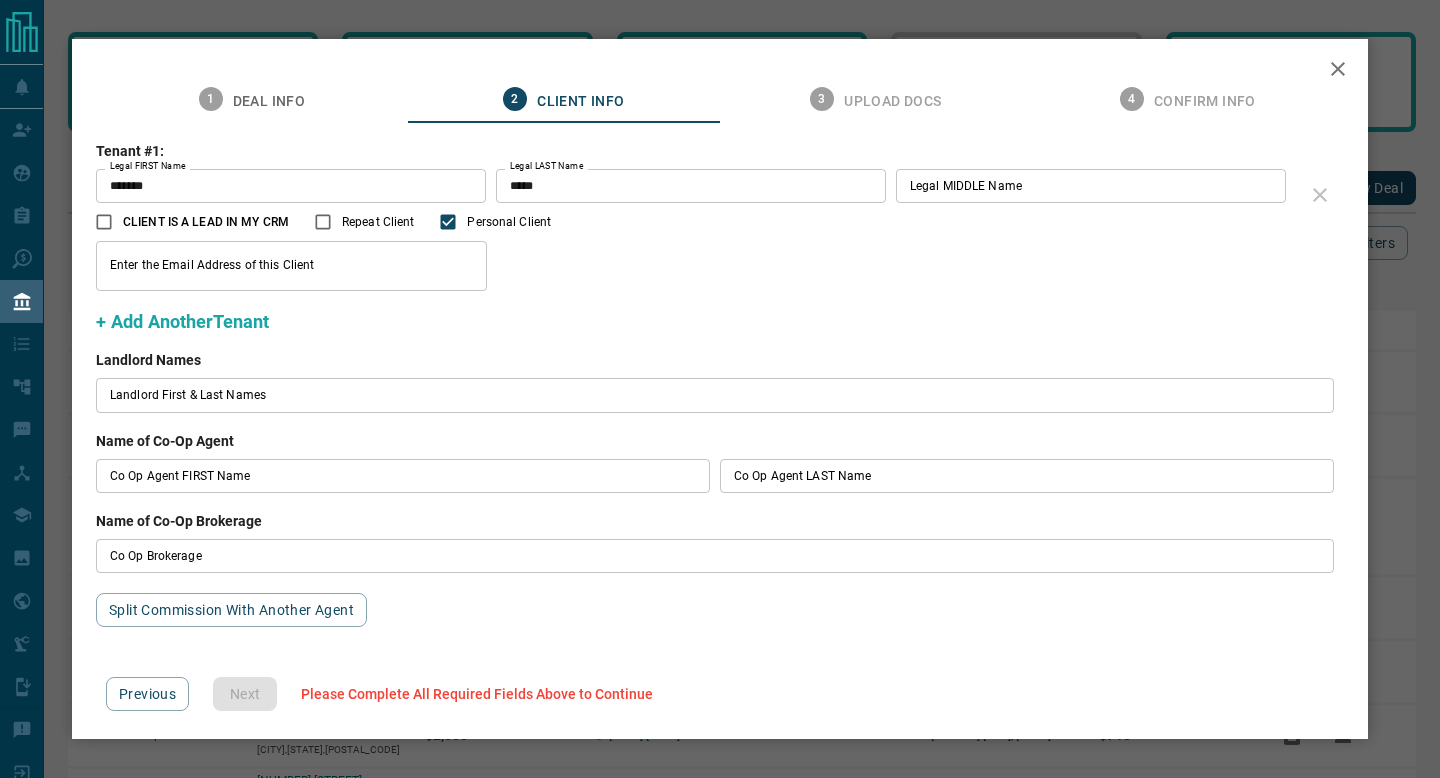click on "Enter the Email Address of this Client Enter the Email Address of this Client" at bounding box center [696, 266] 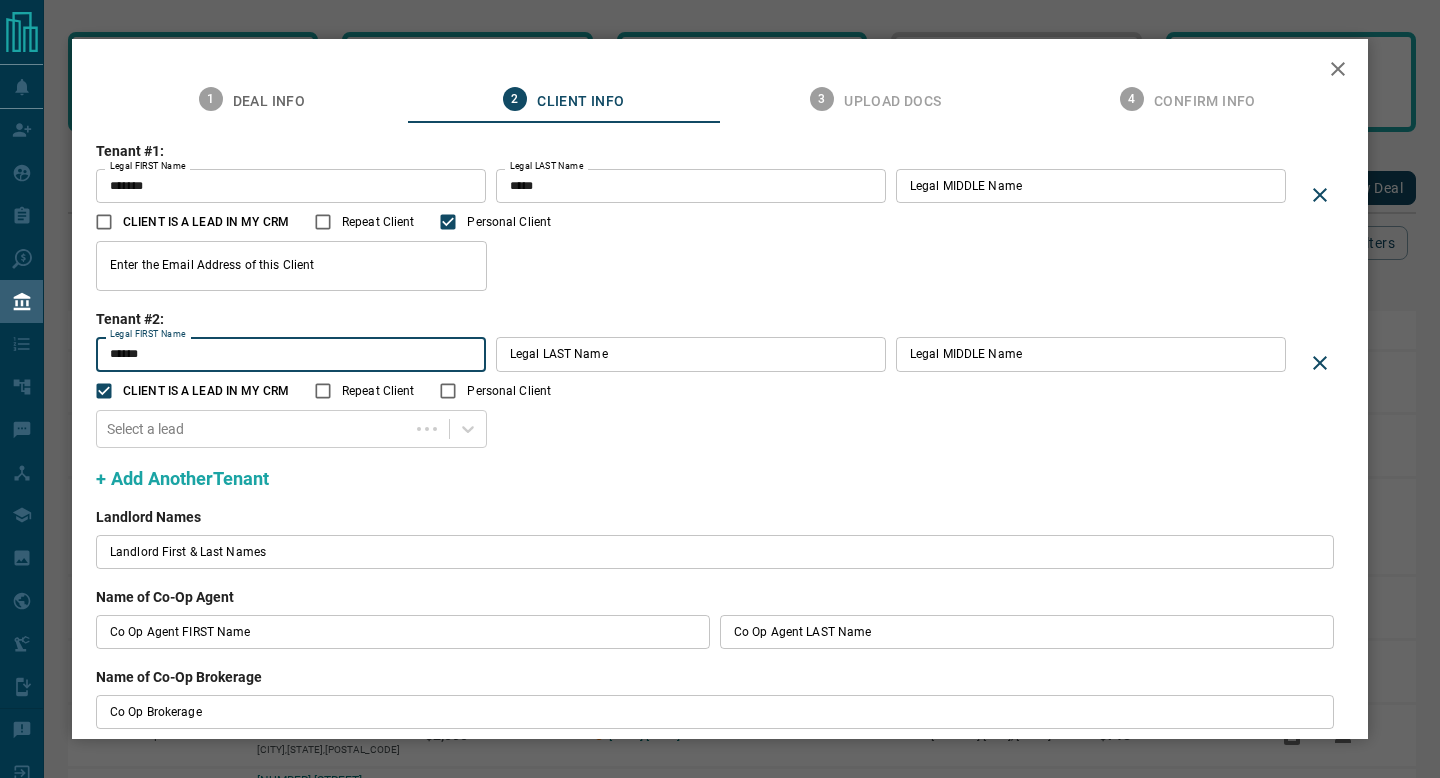 type on "******" 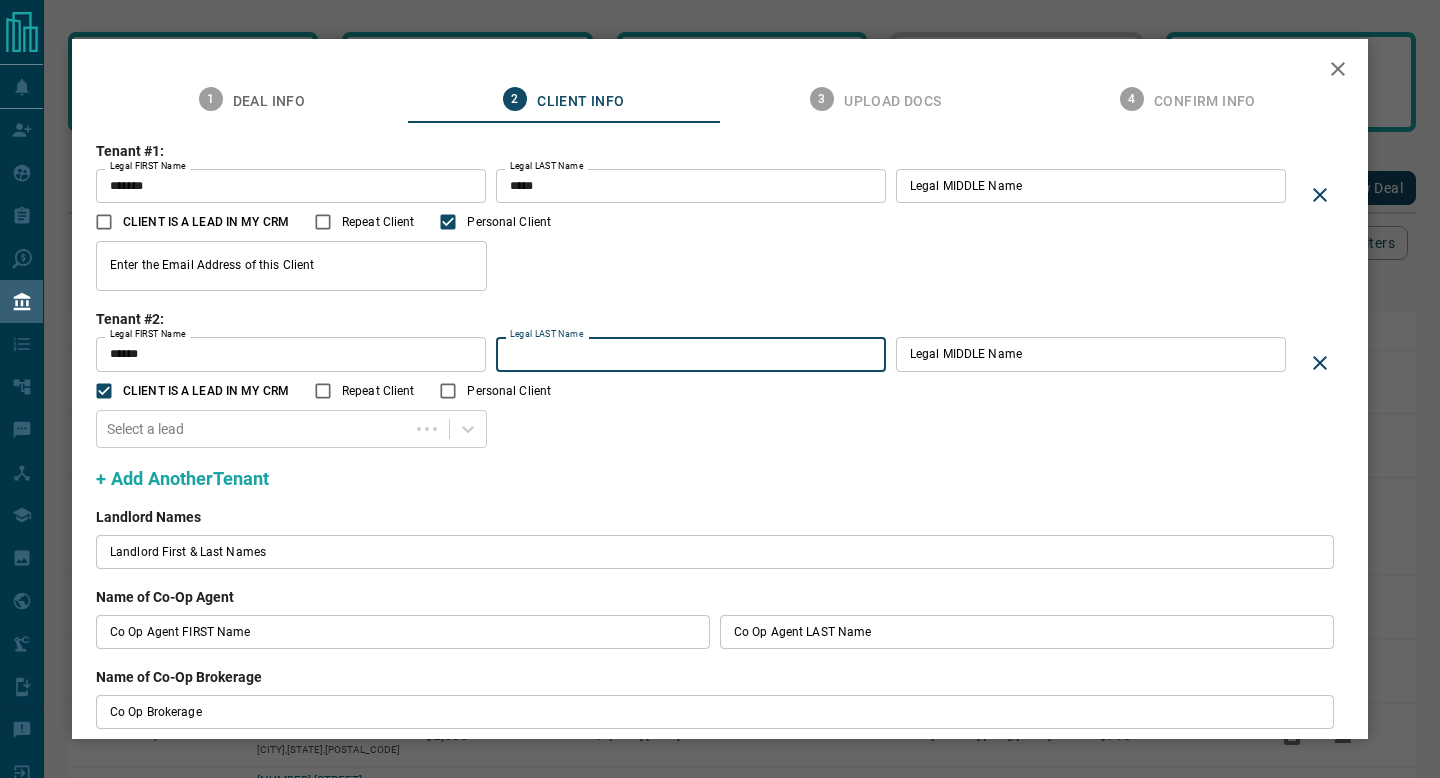 click on "Legal LAST Name" at bounding box center [691, 354] 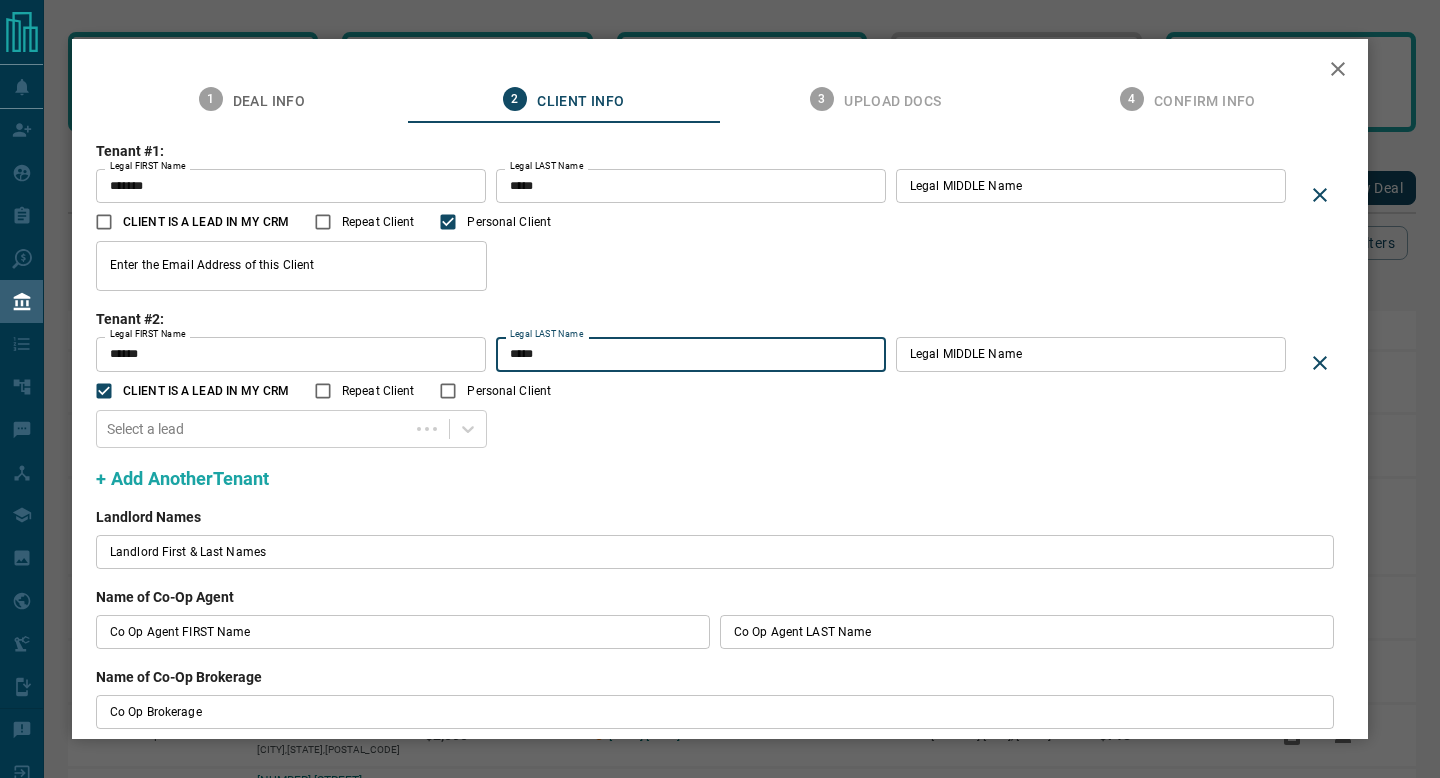 type on "*****" 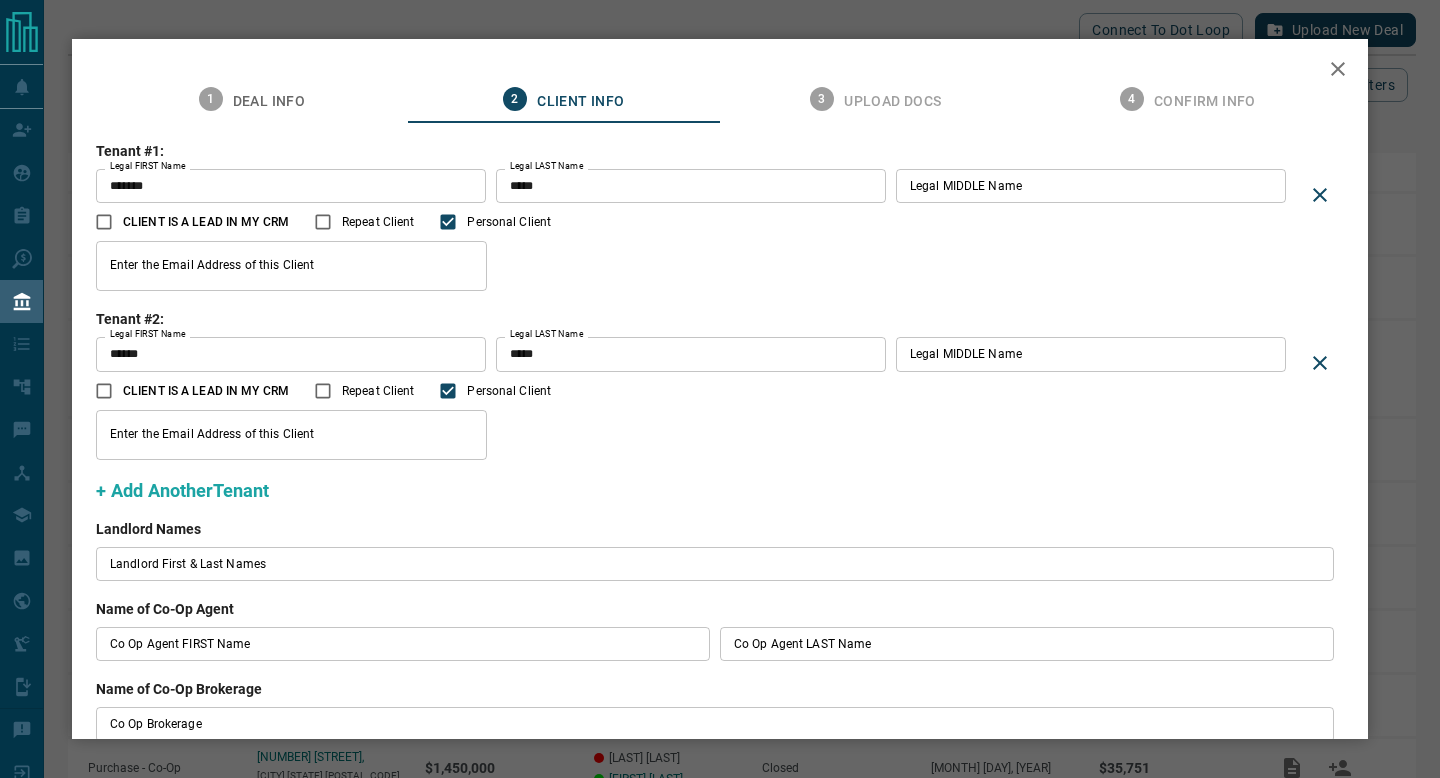 scroll, scrollTop: 165, scrollLeft: 0, axis: vertical 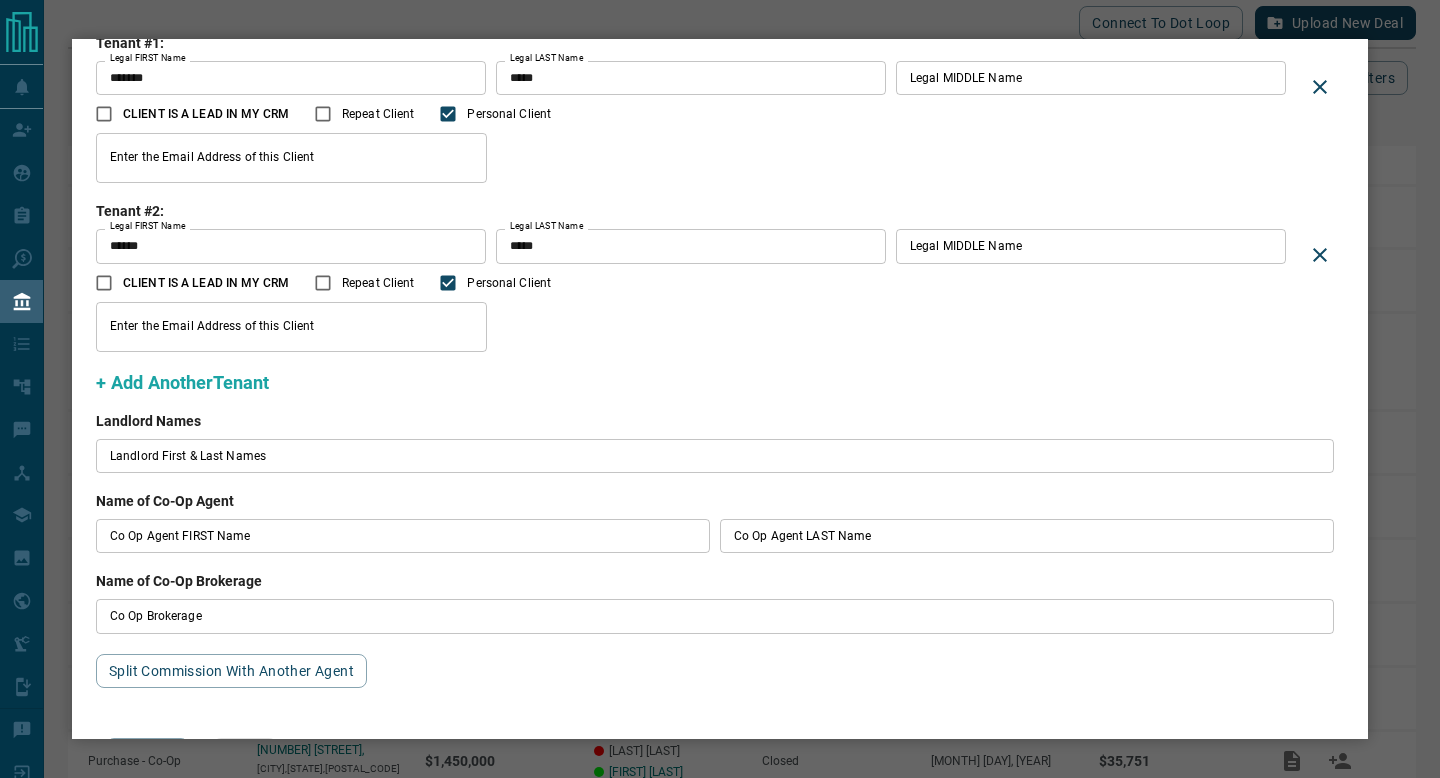 click on "Landlord First & Last Names" at bounding box center (715, 456) 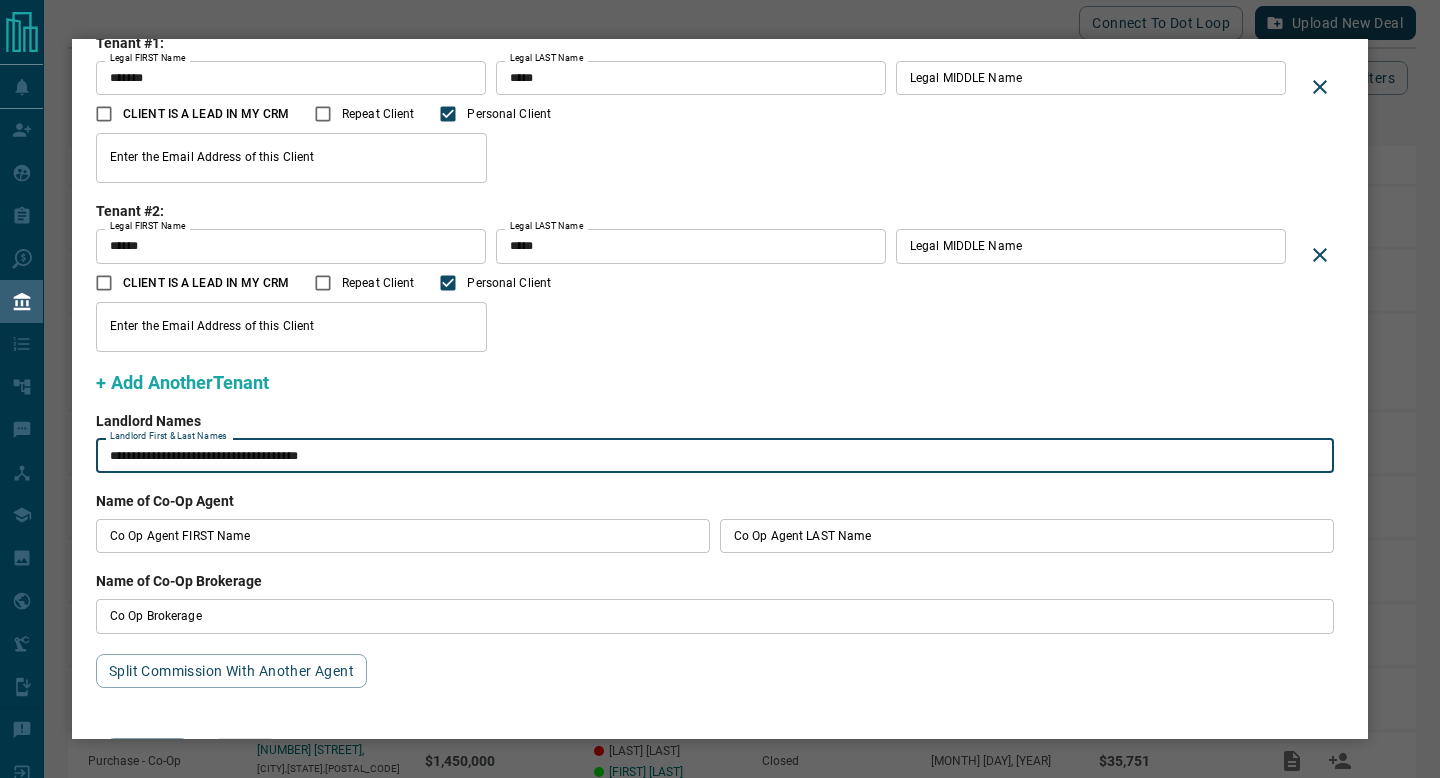 type on "**********" 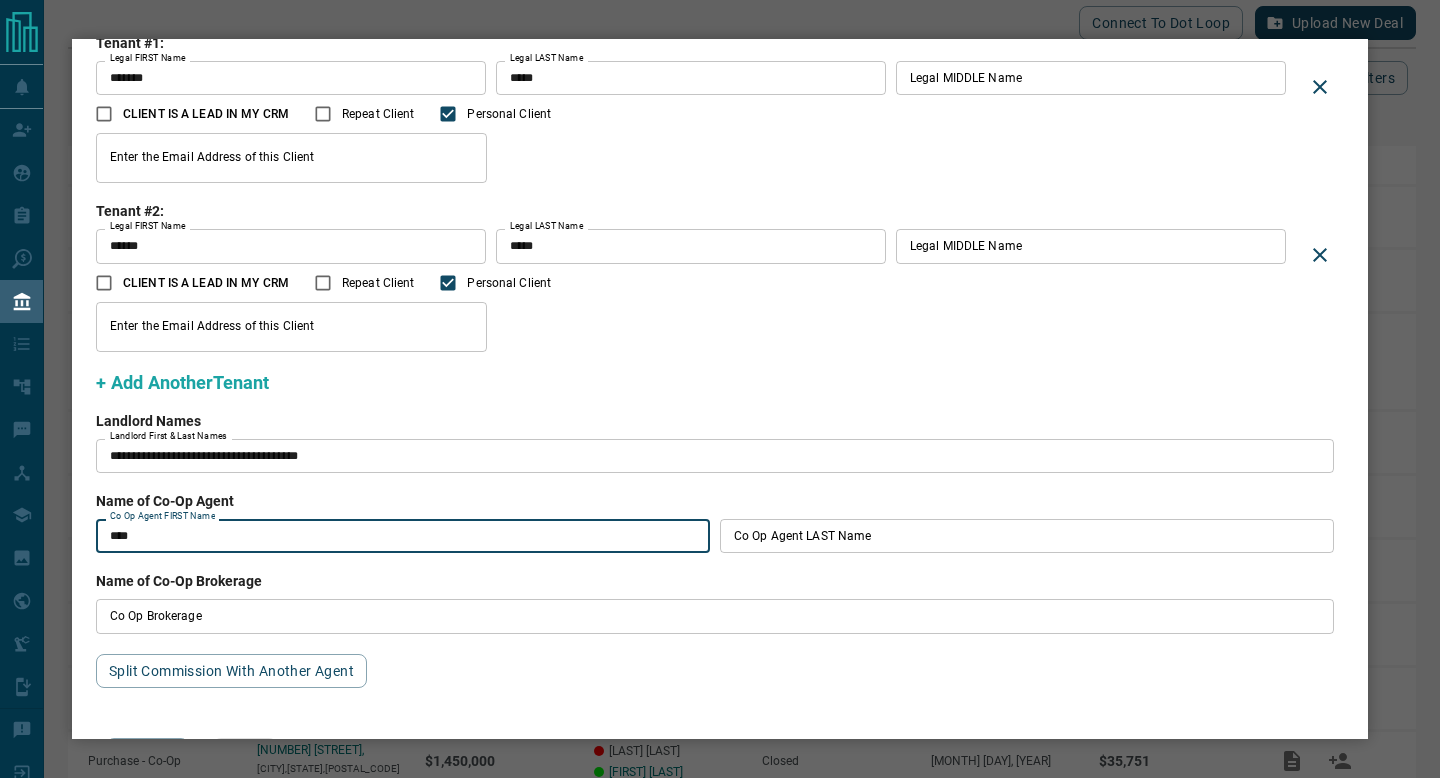 type on "****" 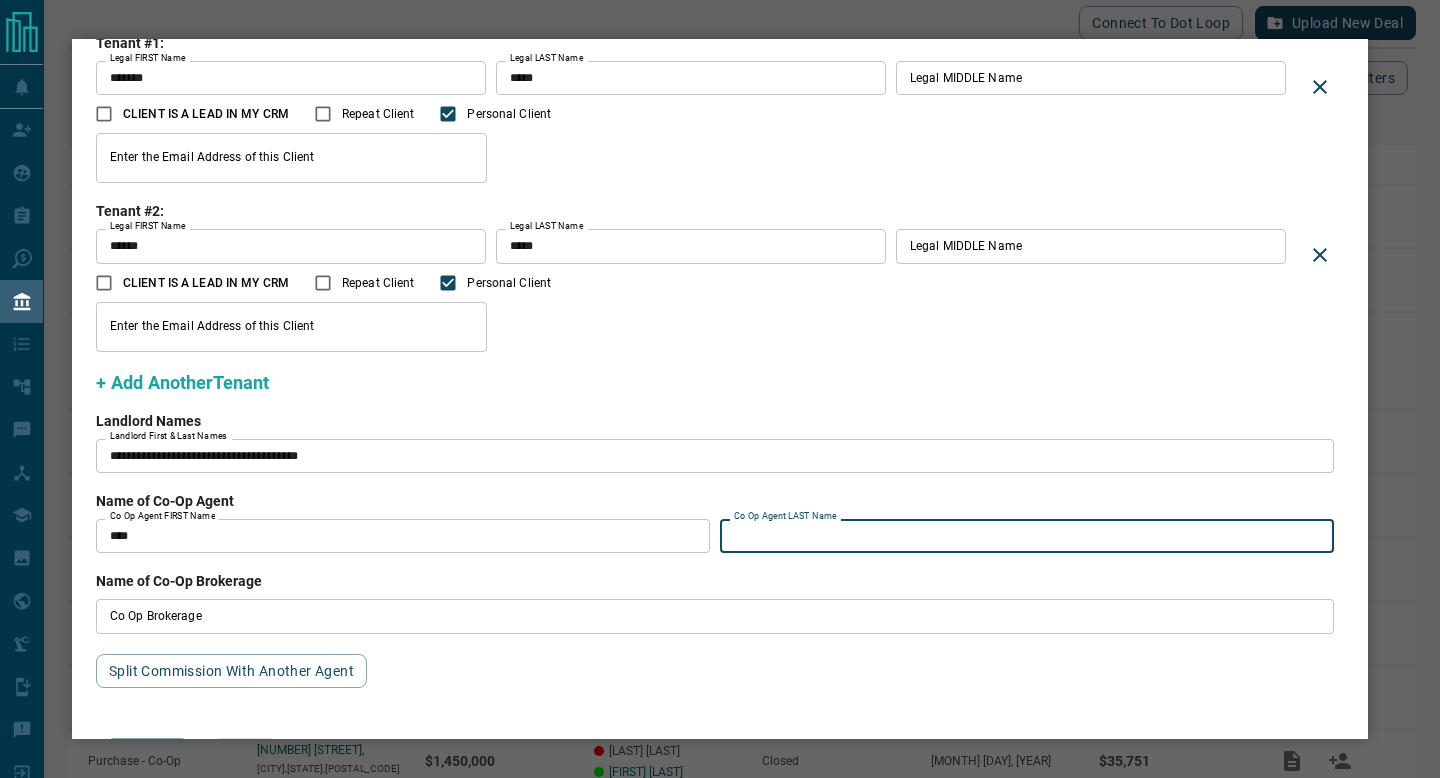 click on "Co Op Agent LAST Name" at bounding box center (1027, 536) 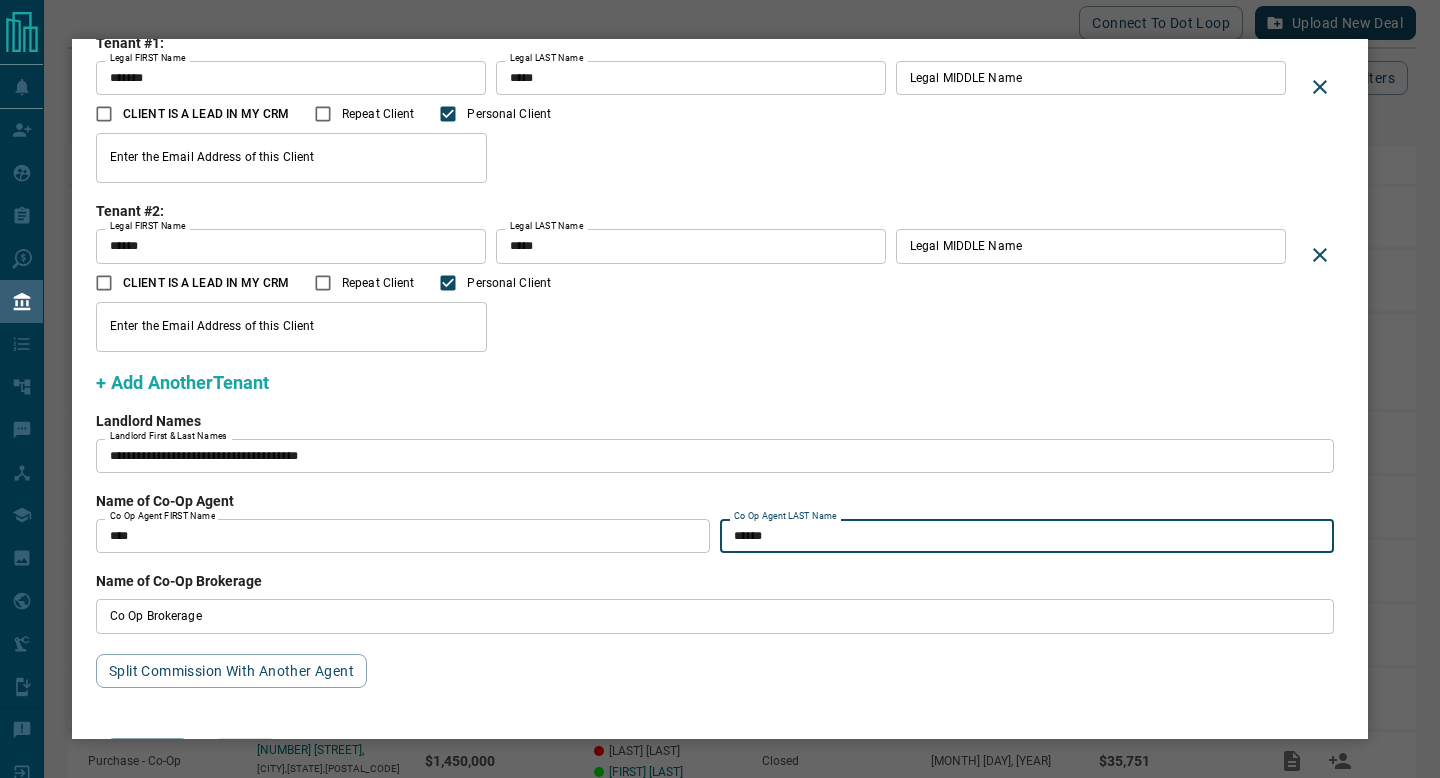 type on "******" 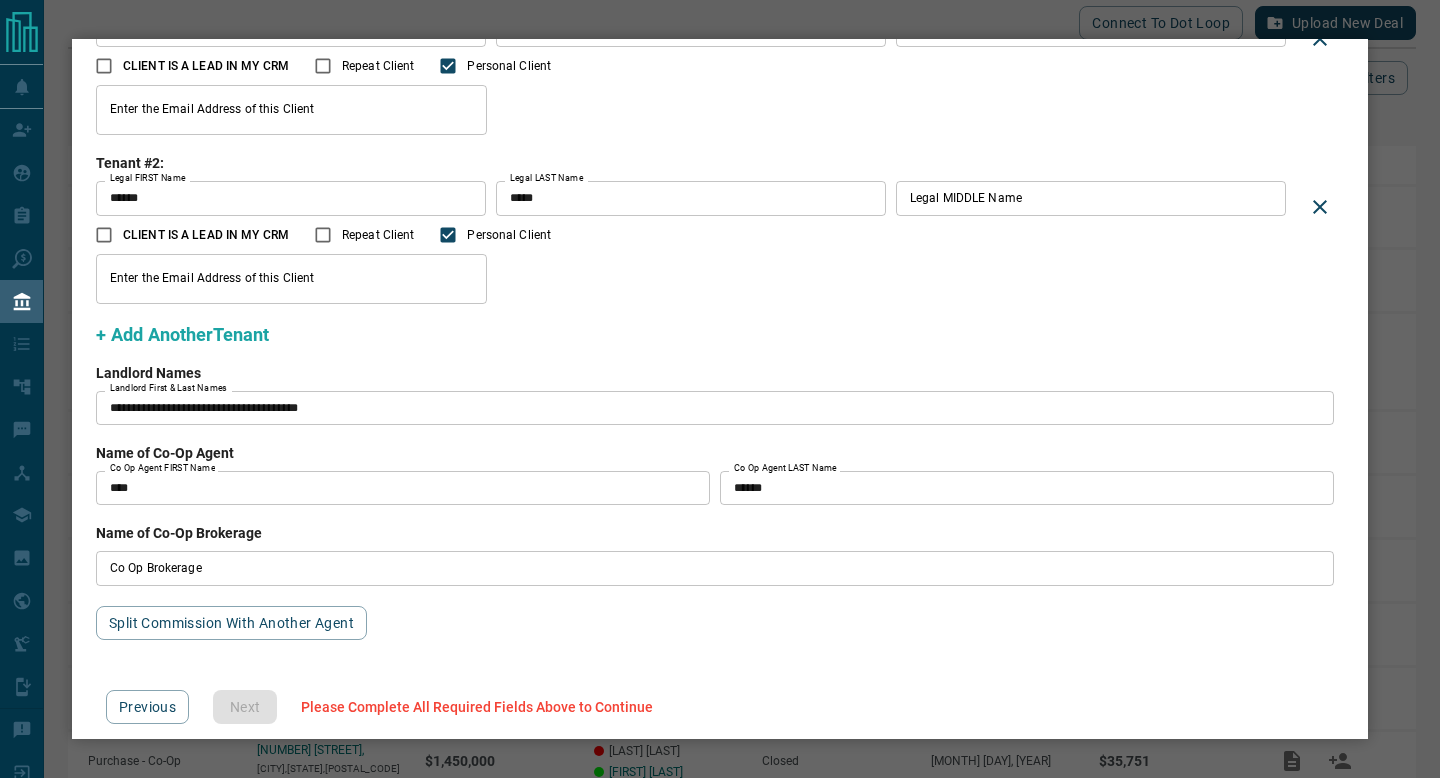 scroll, scrollTop: 157, scrollLeft: 0, axis: vertical 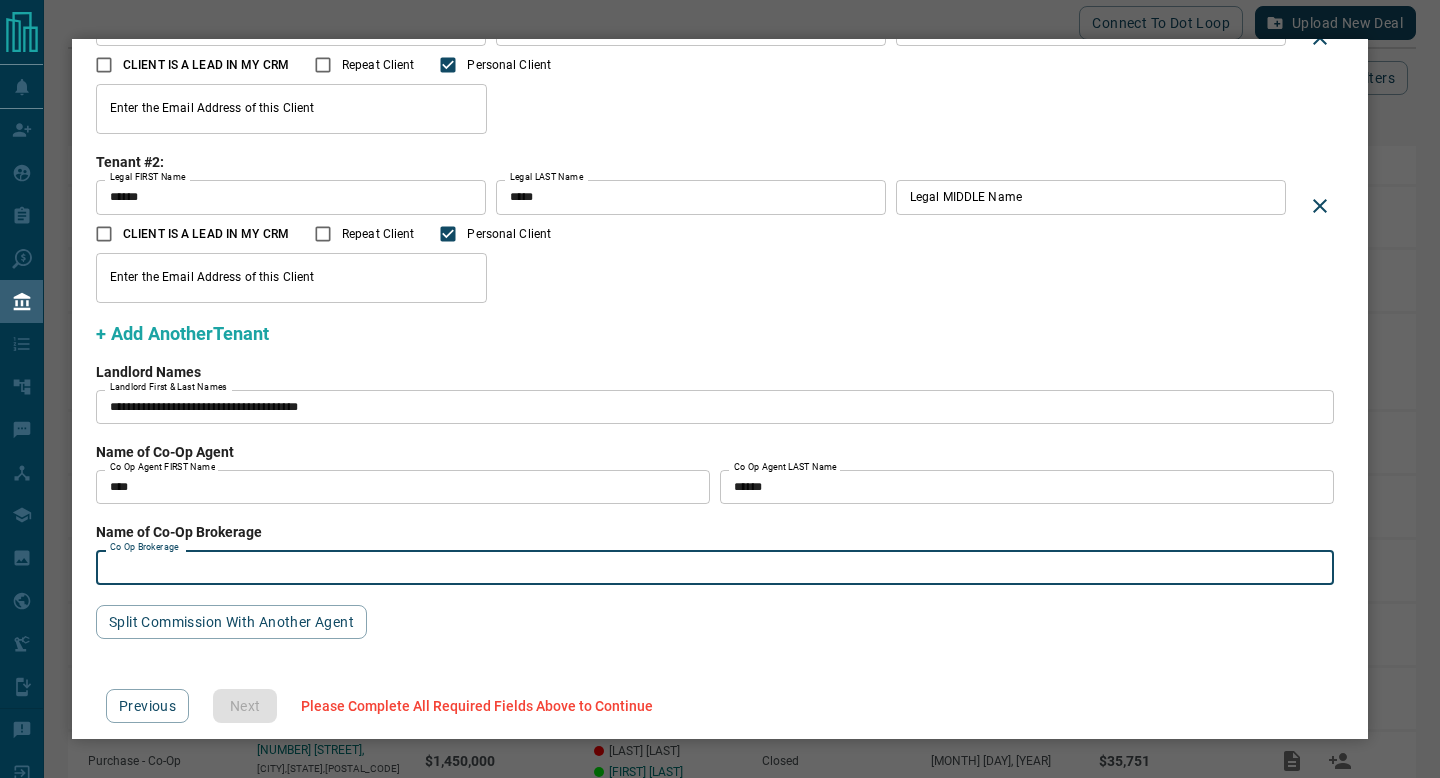 click on "Co Op Brokerage" at bounding box center (715, 567) 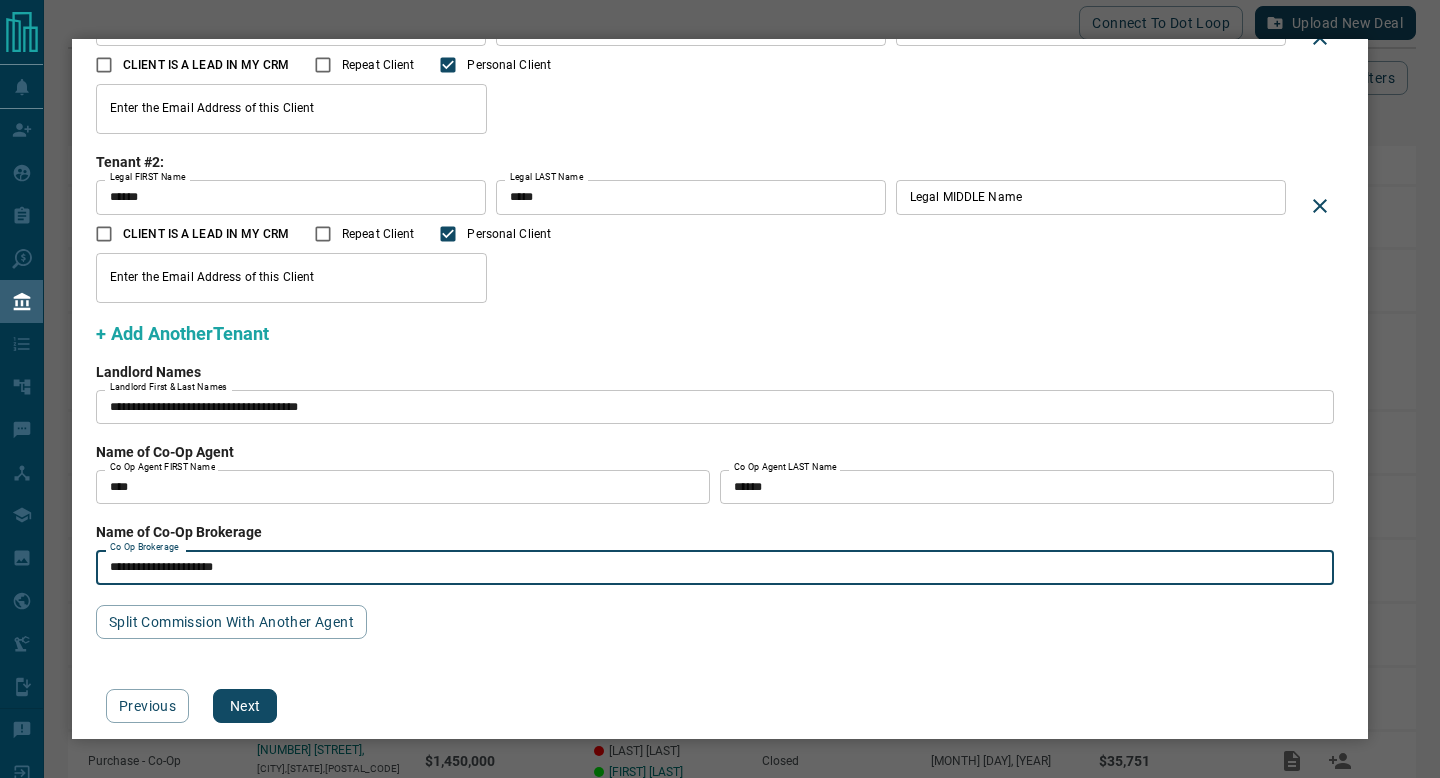 type on "**********" 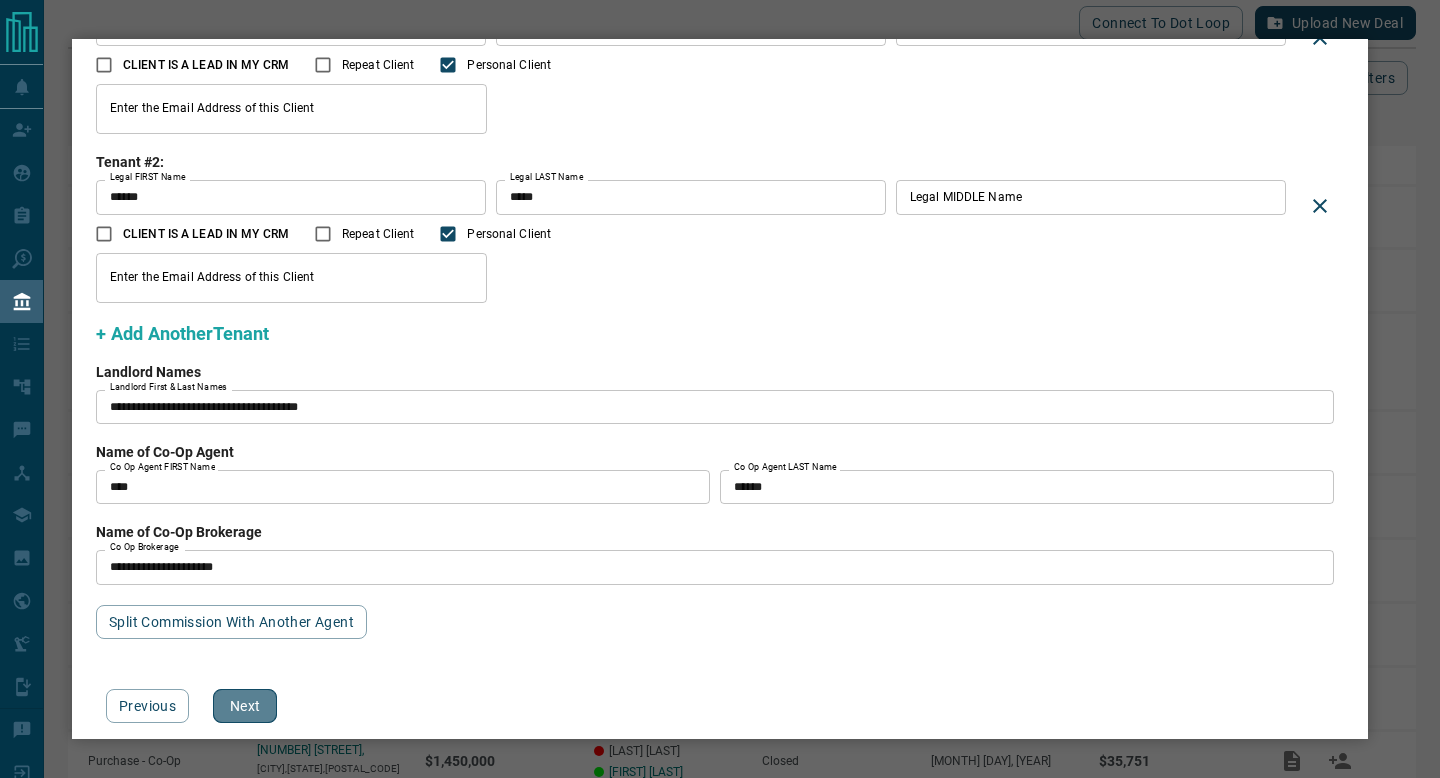click on "Next" at bounding box center [245, 706] 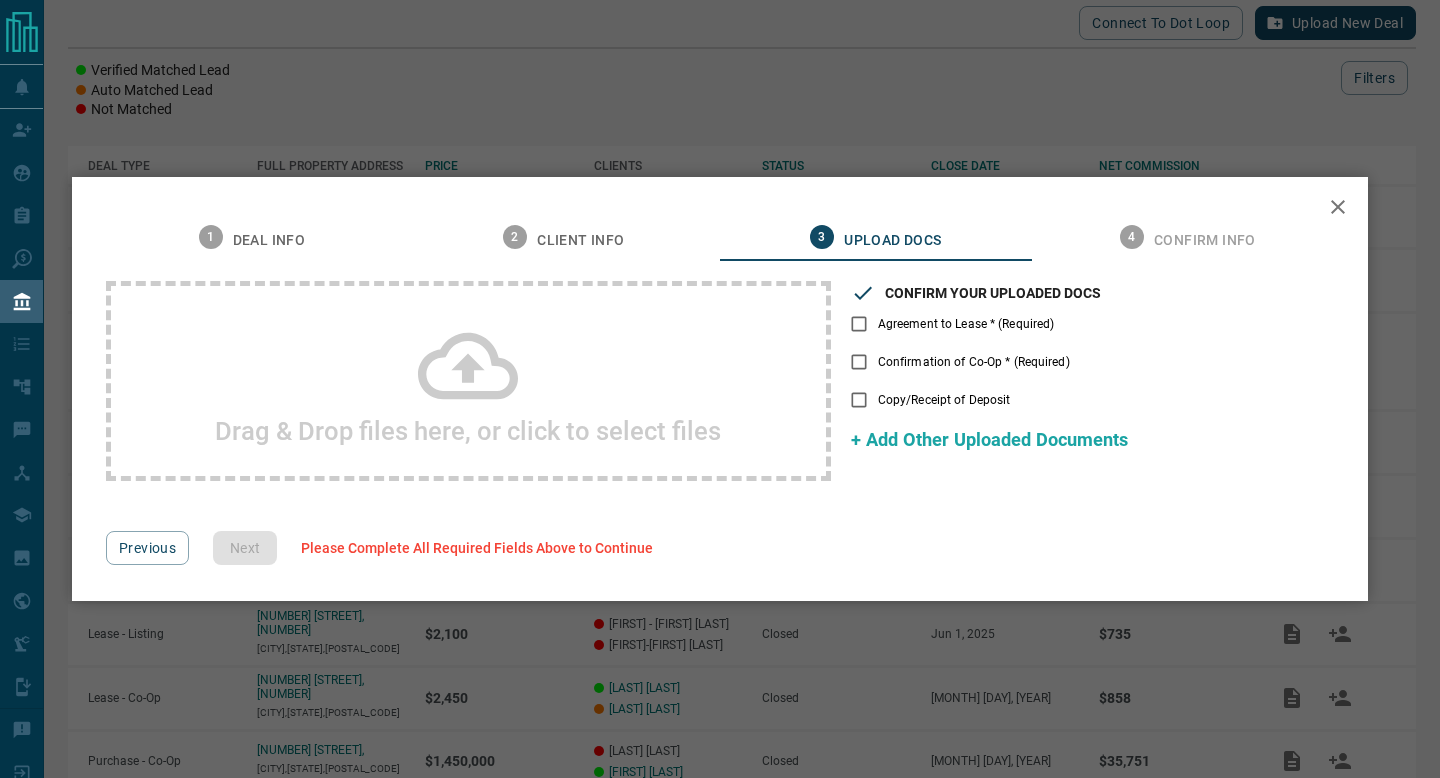 click 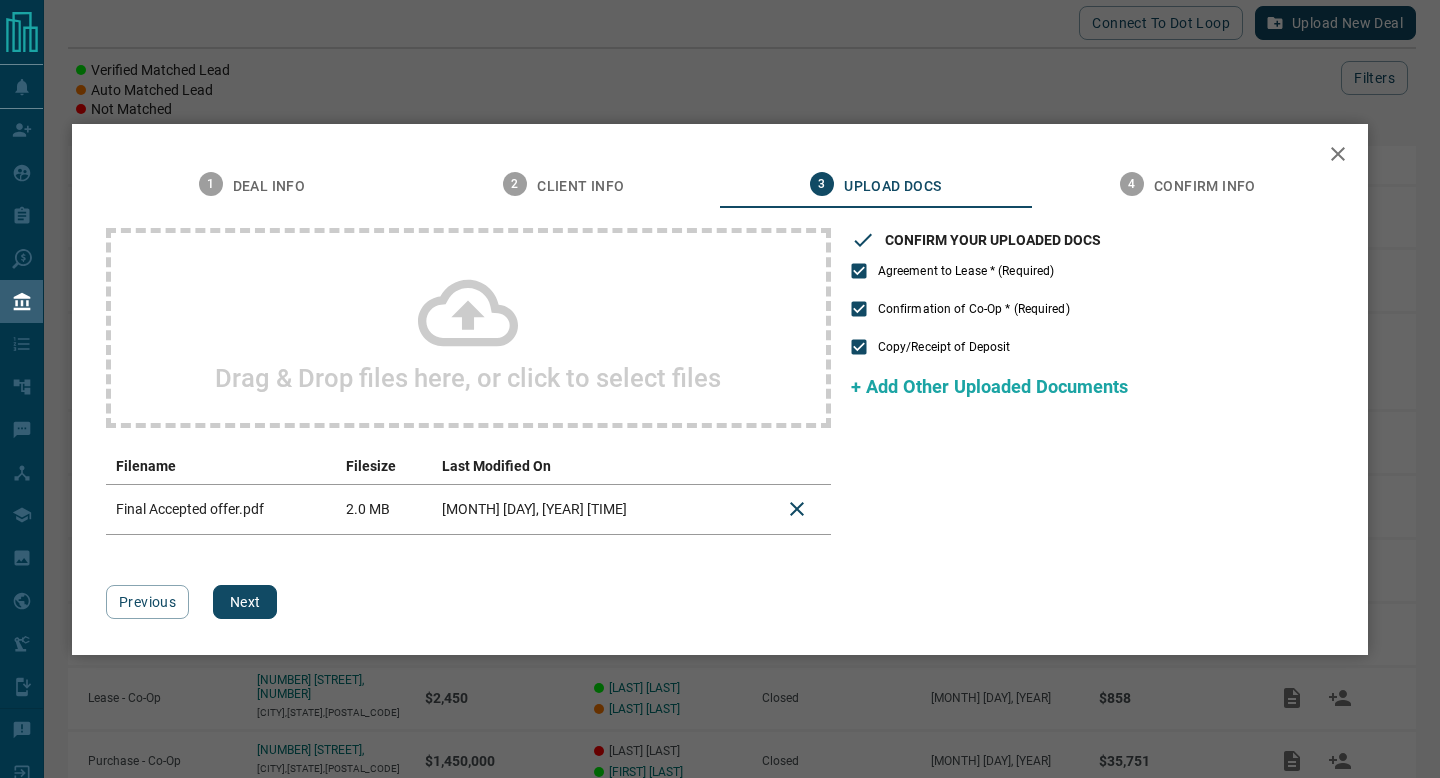 click on "Drag & Drop files here, or click to select files" at bounding box center [468, 378] 